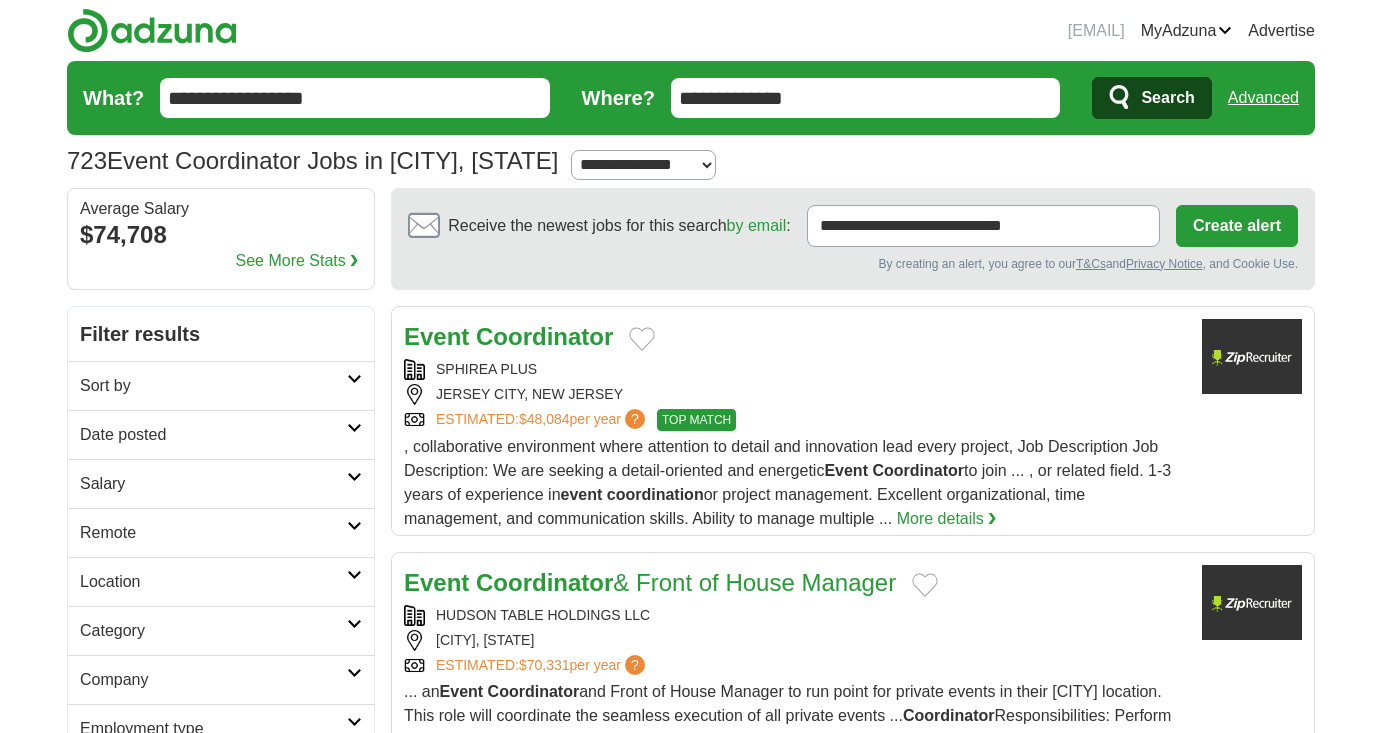scroll, scrollTop: 0, scrollLeft: 0, axis: both 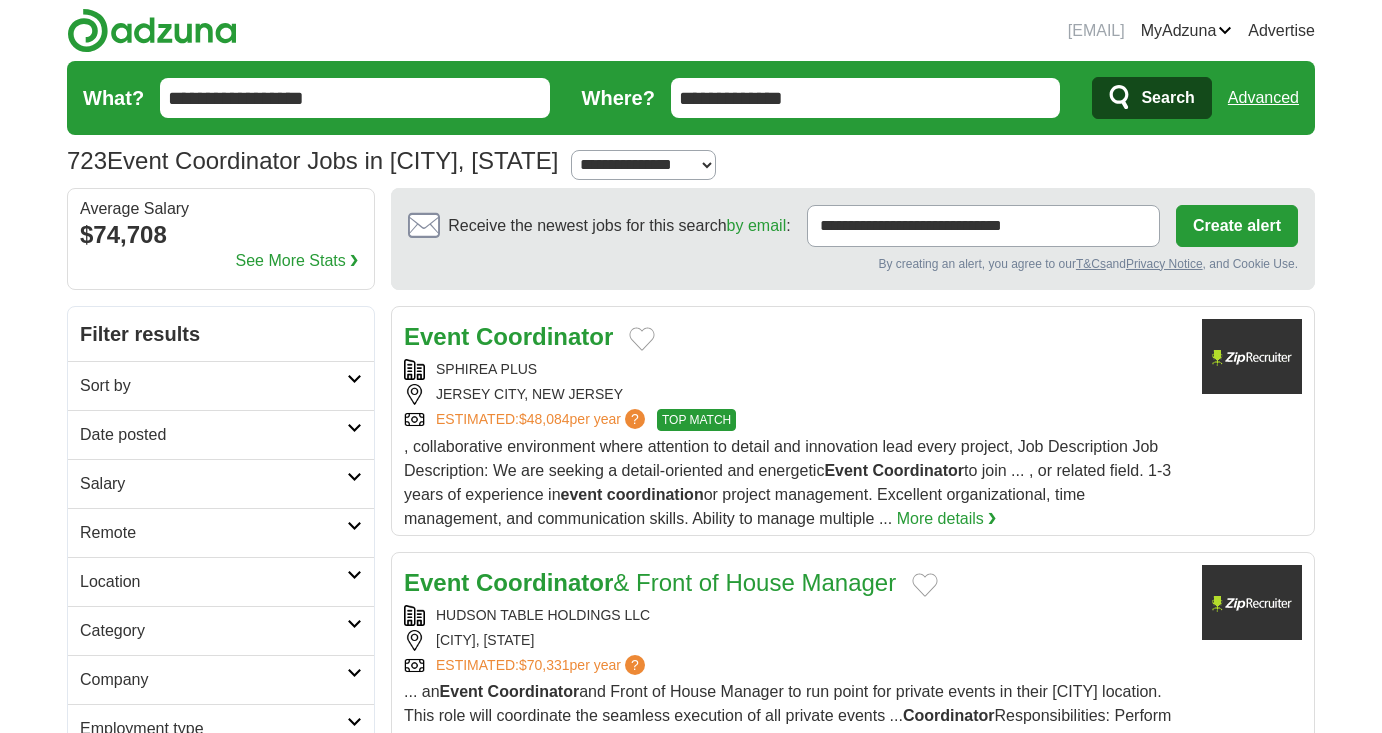 click on "**********" at bounding box center (643, 165) 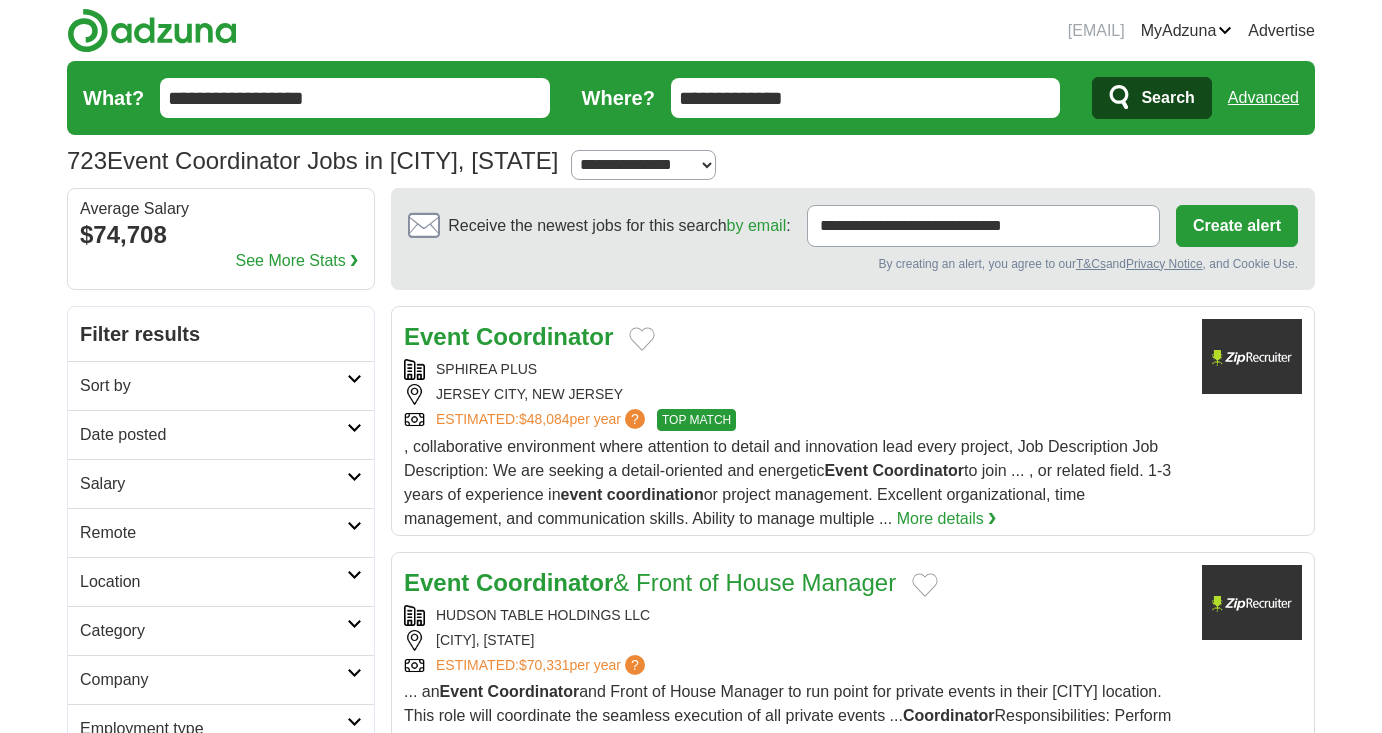 select on "*" 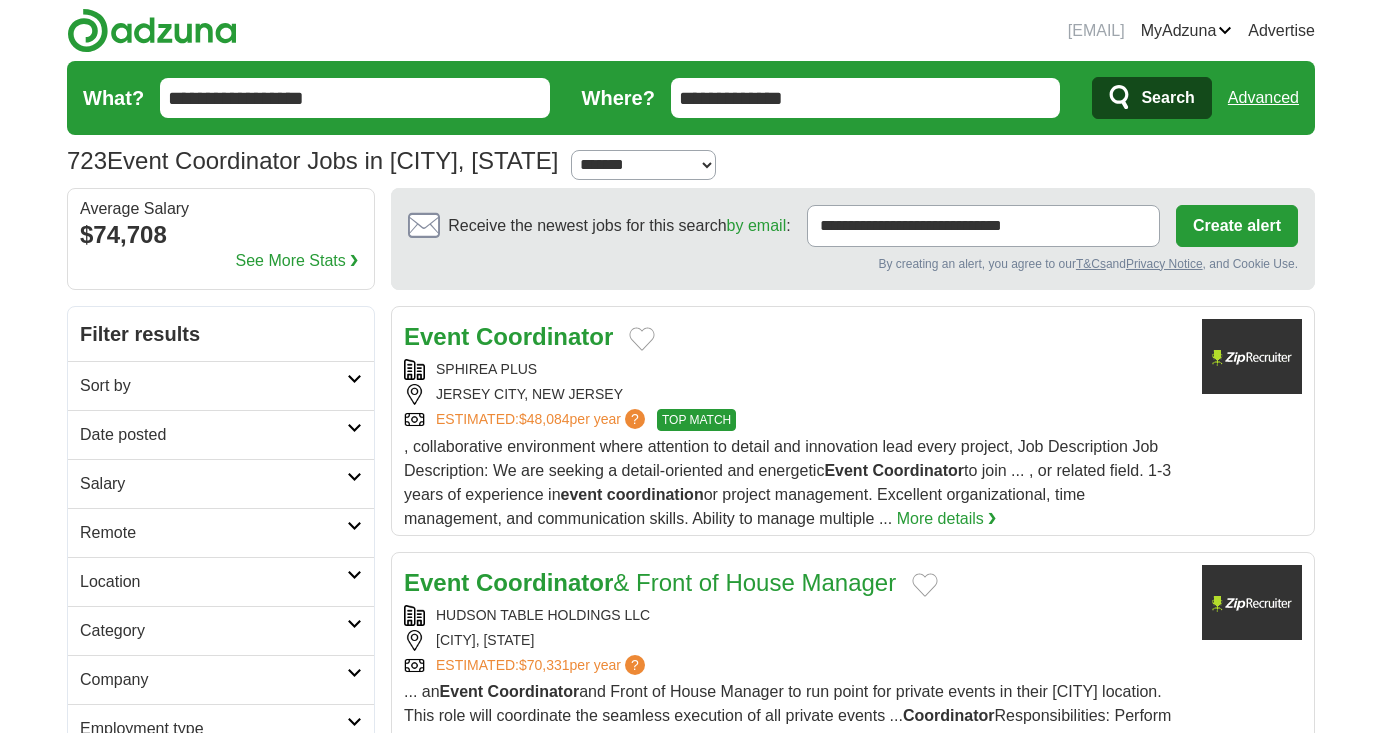 click on "**********" at bounding box center (643, 165) 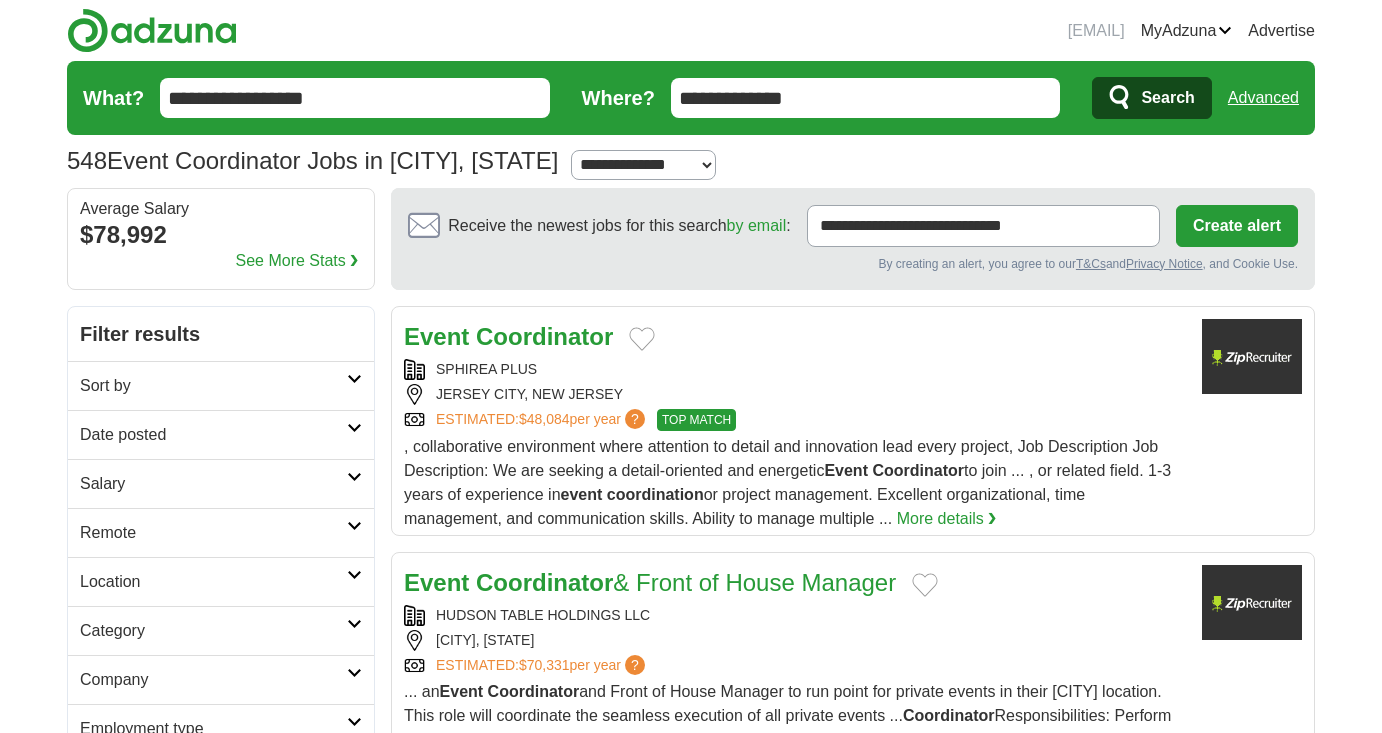 scroll, scrollTop: 0, scrollLeft: 0, axis: both 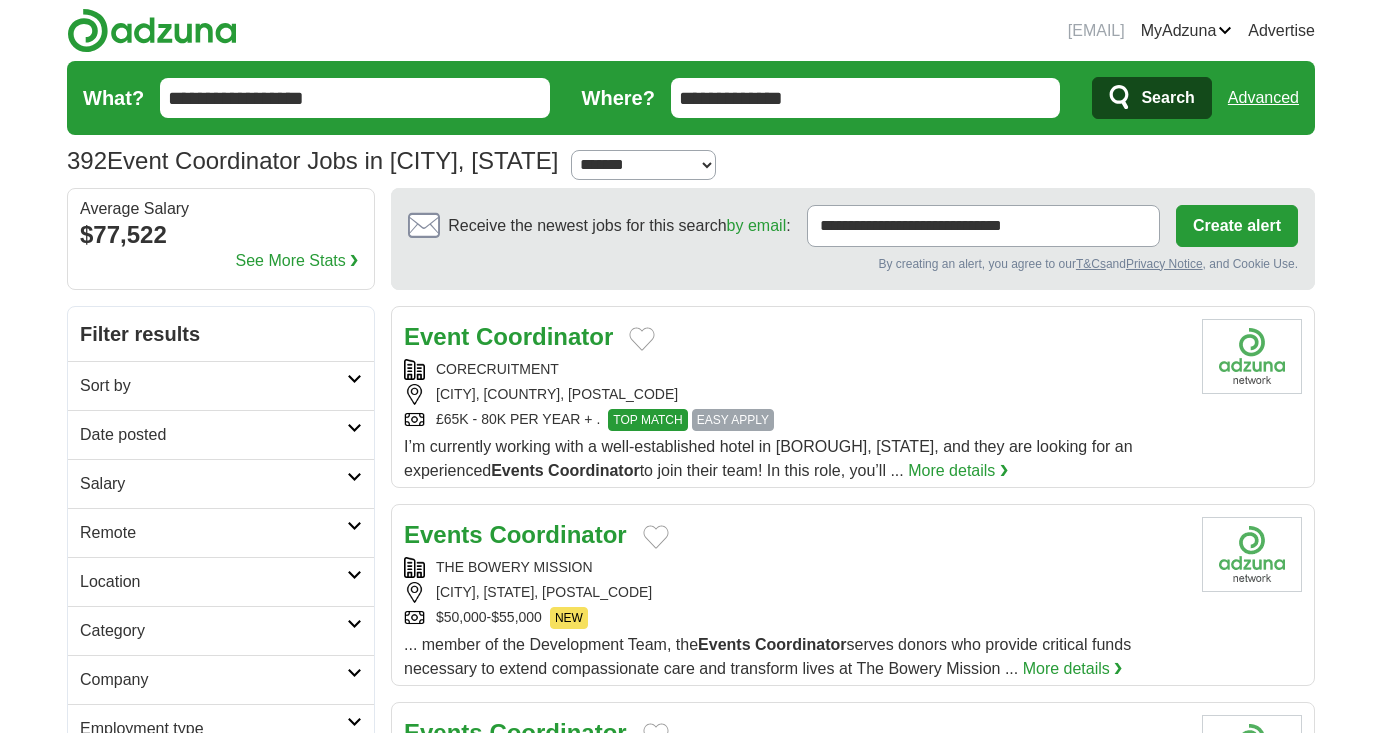 click on "Create alert" at bounding box center (1237, 226) 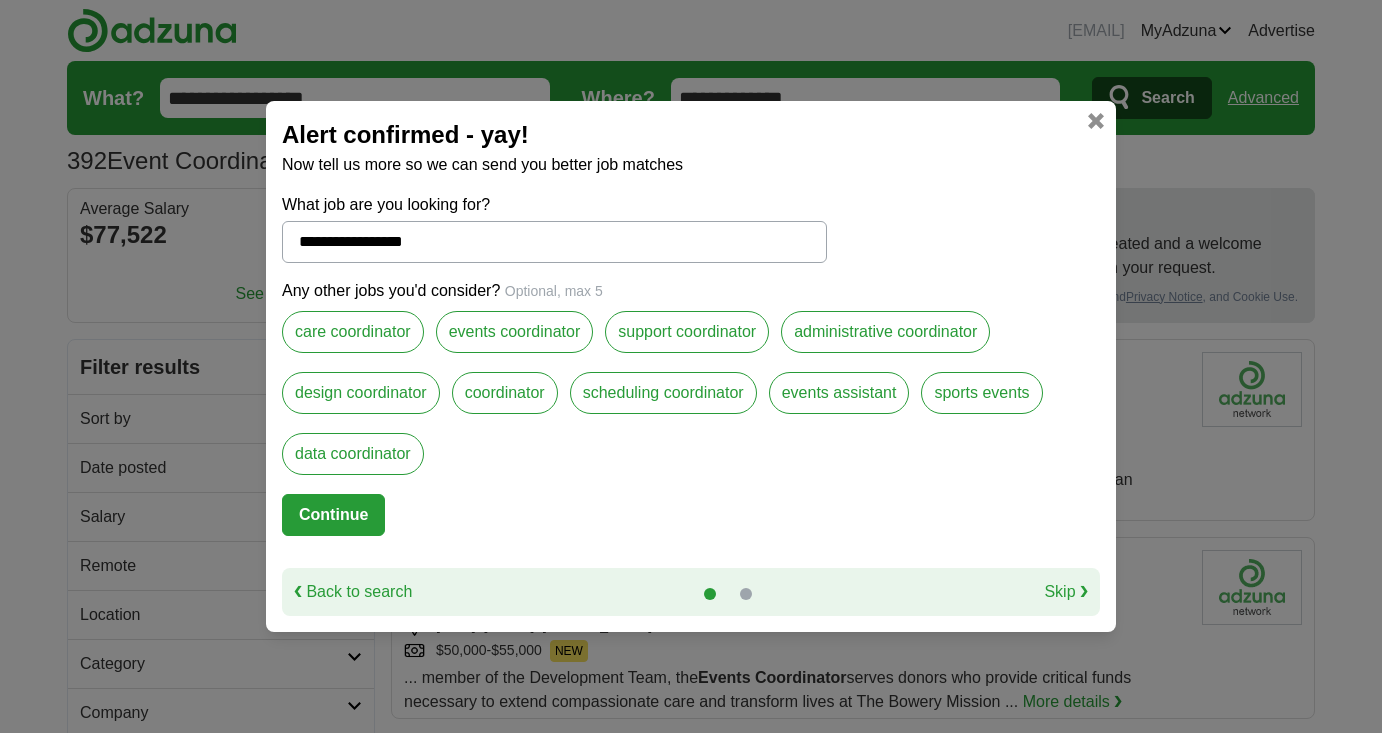 click on "events assistant" at bounding box center (839, 393) 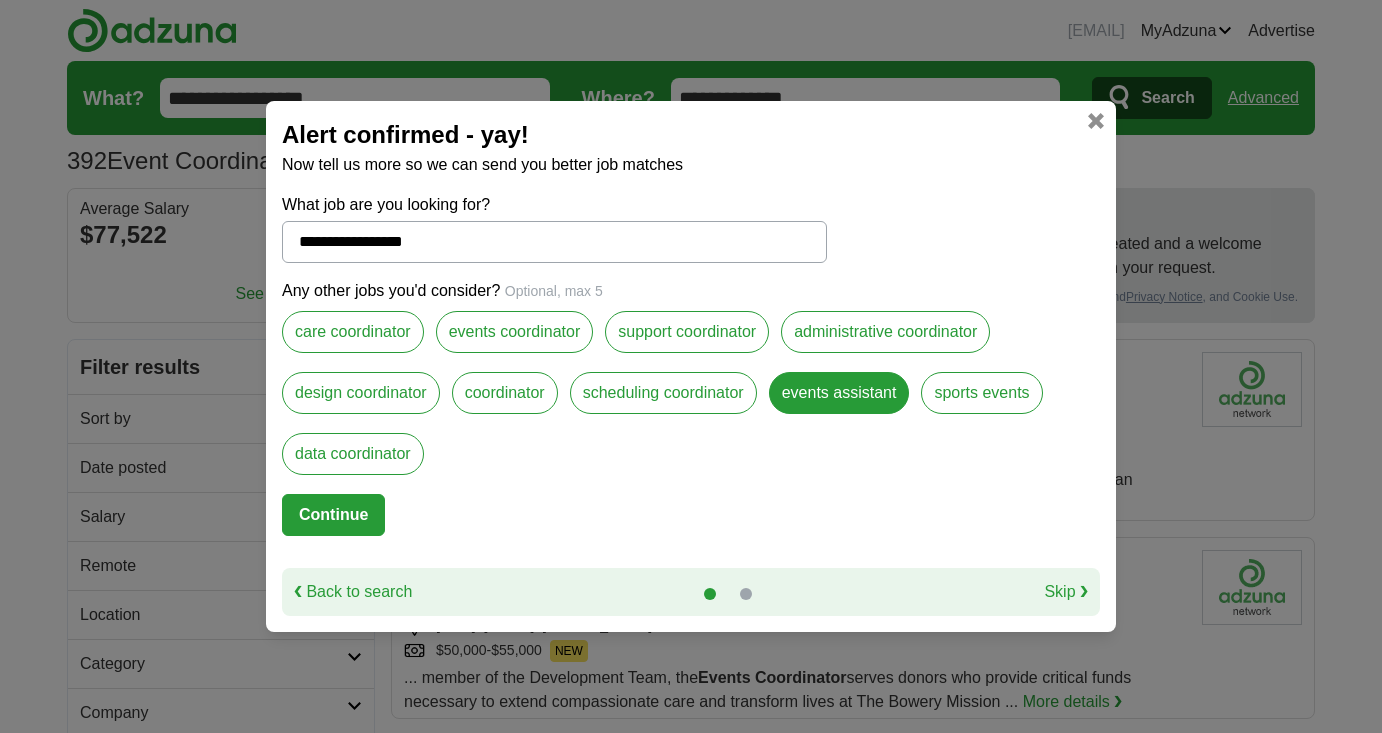click at bounding box center [746, 594] 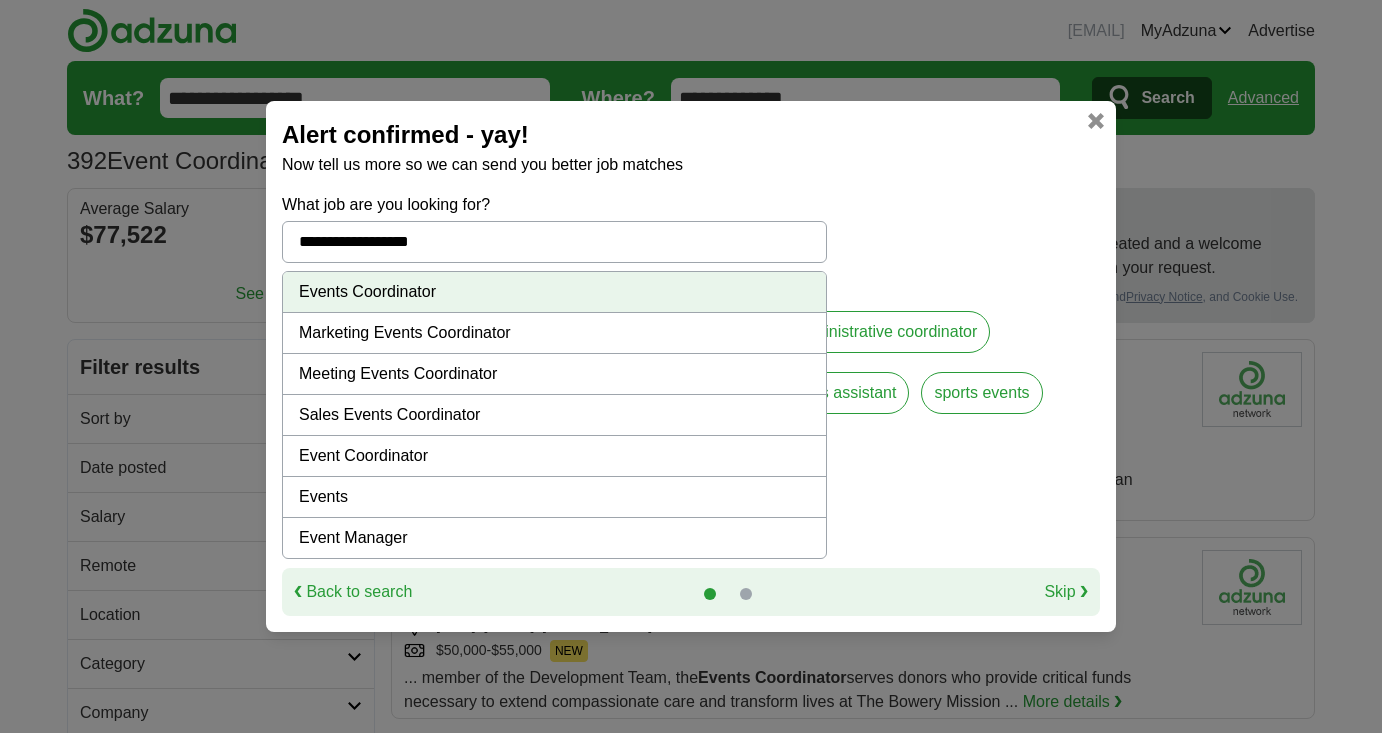 click on "Events Coordinator" at bounding box center (554, 292) 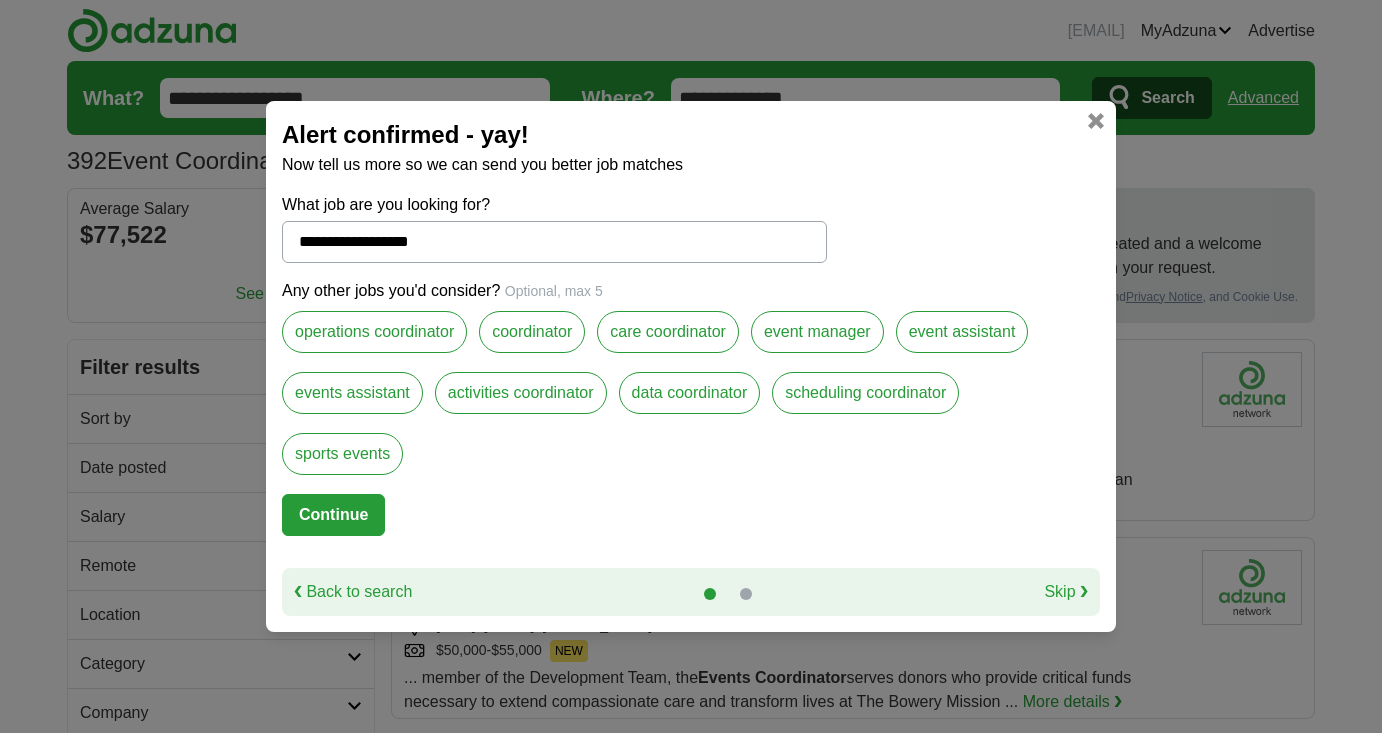 click on "events assistant" at bounding box center (352, 393) 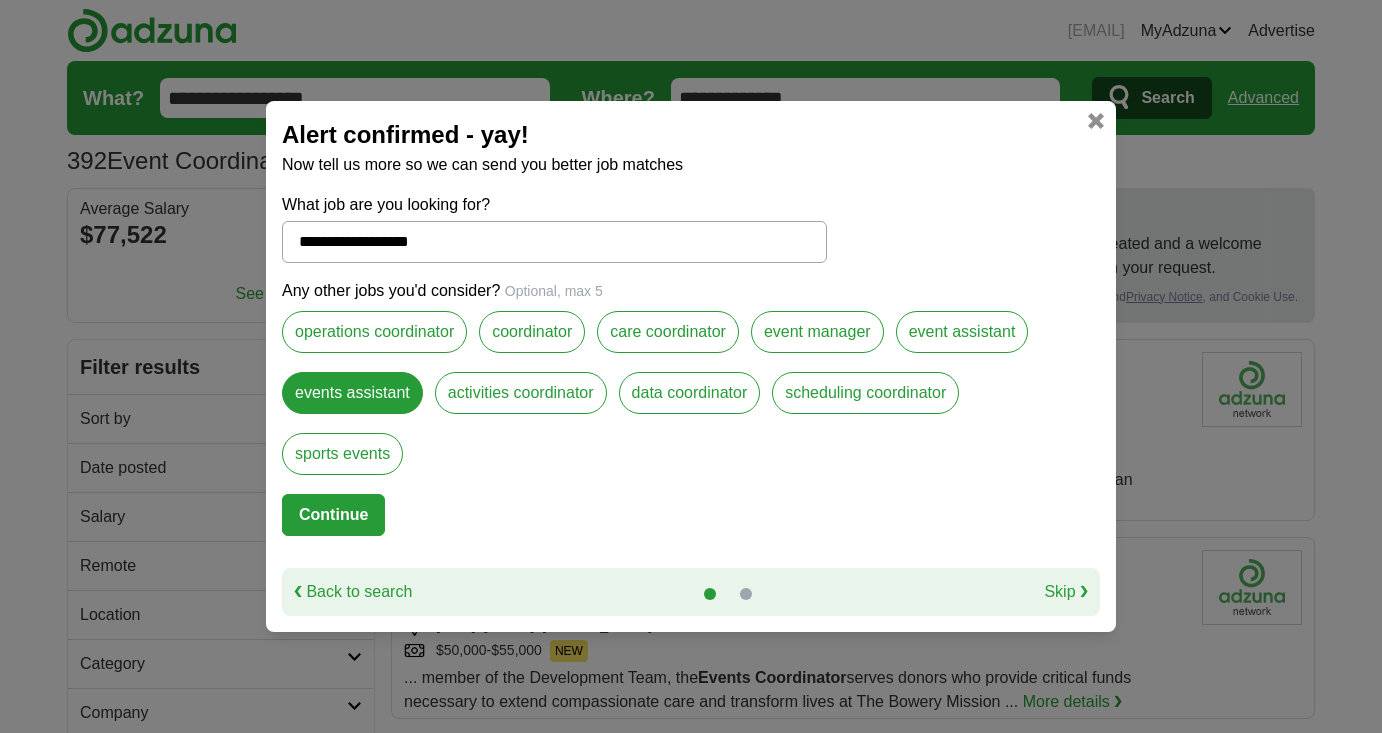 click on "Continue" at bounding box center (333, 515) 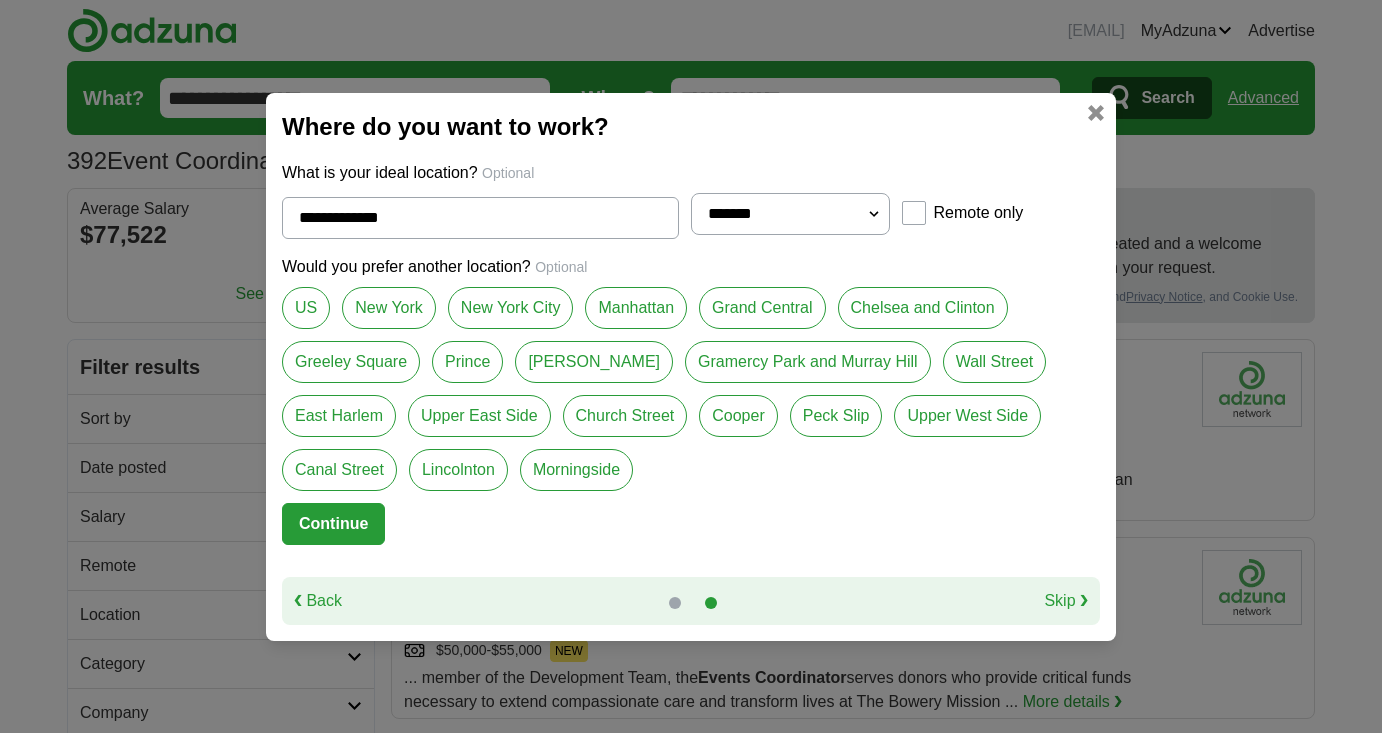 click on "New York City" at bounding box center [511, 308] 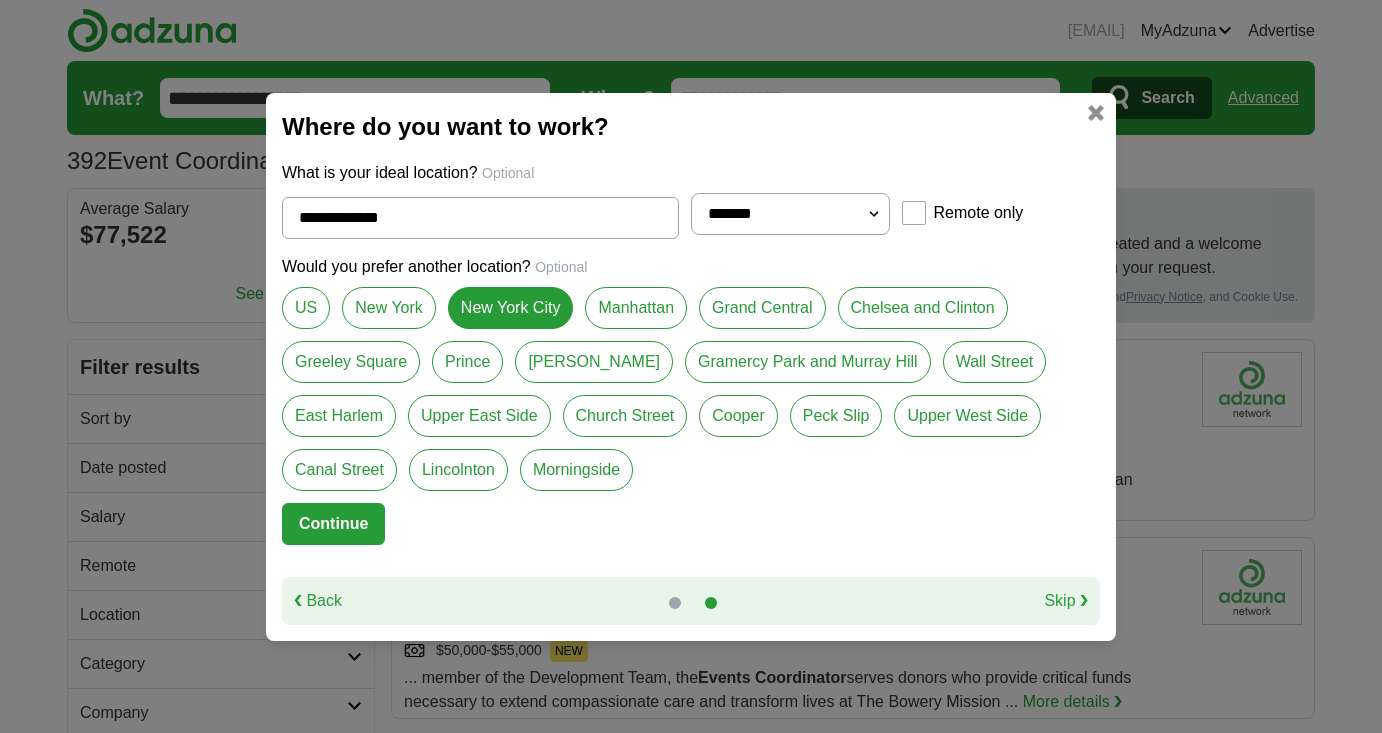 click on "Manhattan" at bounding box center [636, 308] 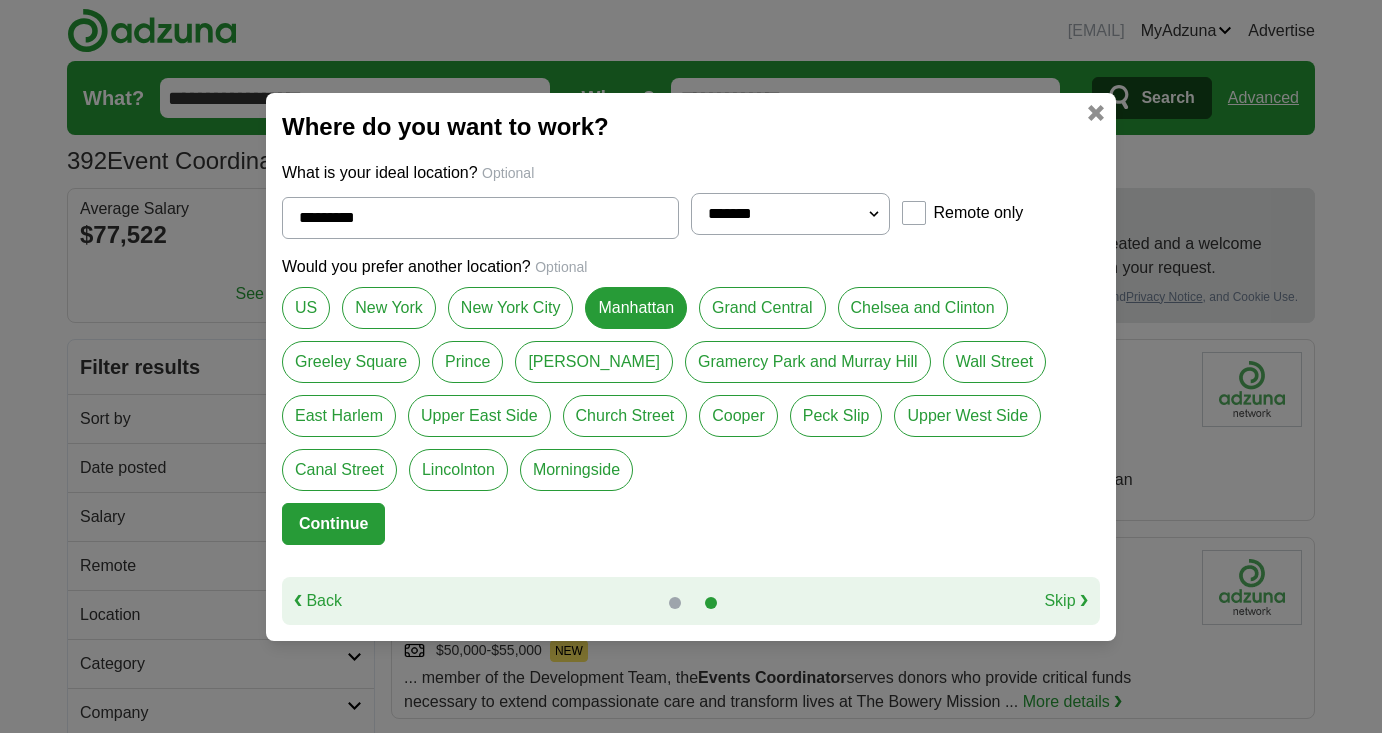 click on "New York City" at bounding box center [511, 308] 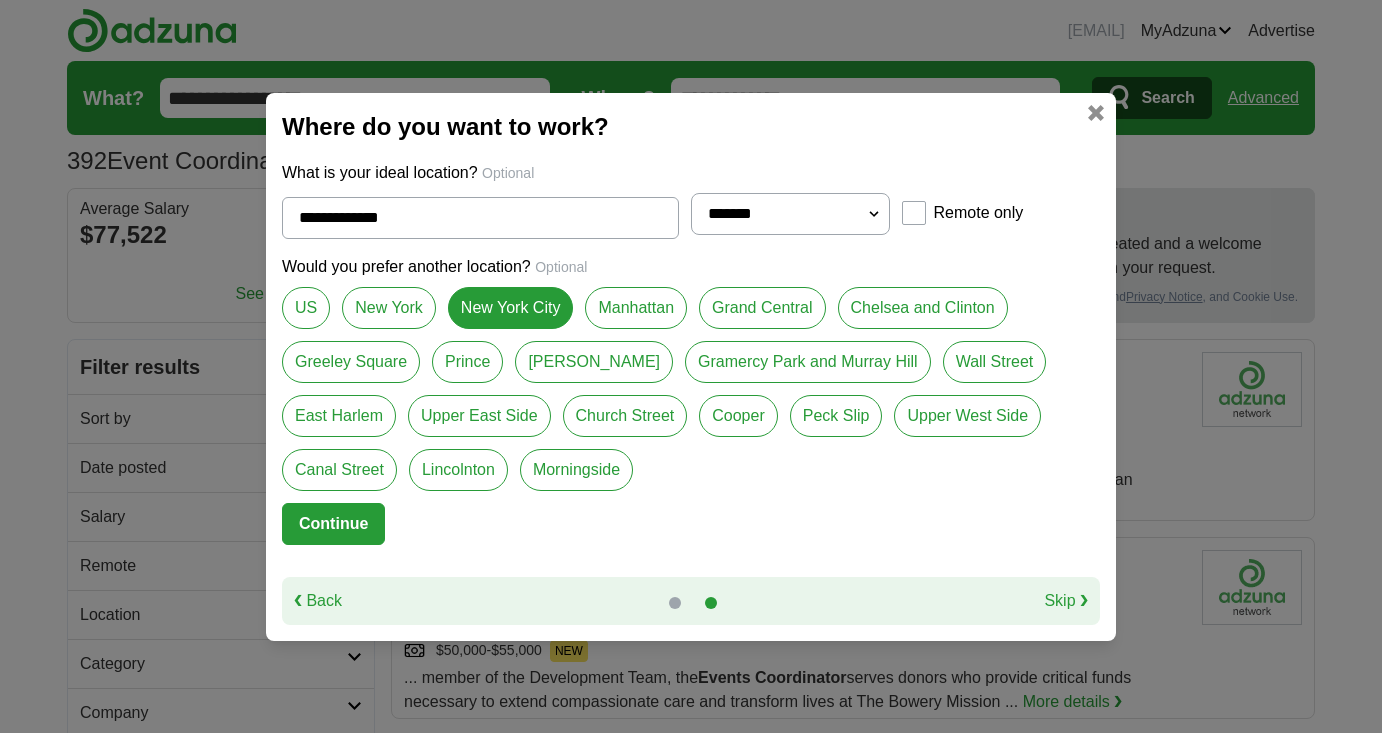 click on "Continue" at bounding box center [333, 524] 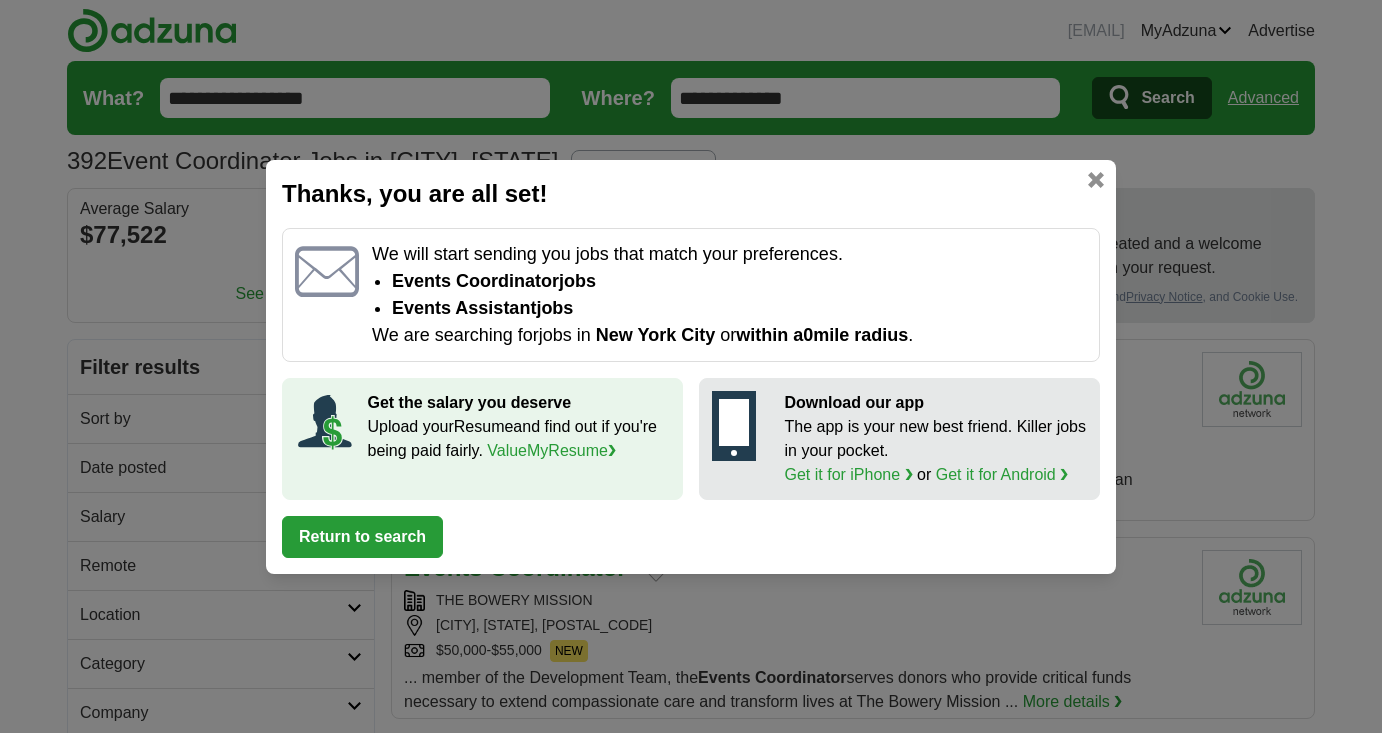 click on "Return to search" at bounding box center (362, 537) 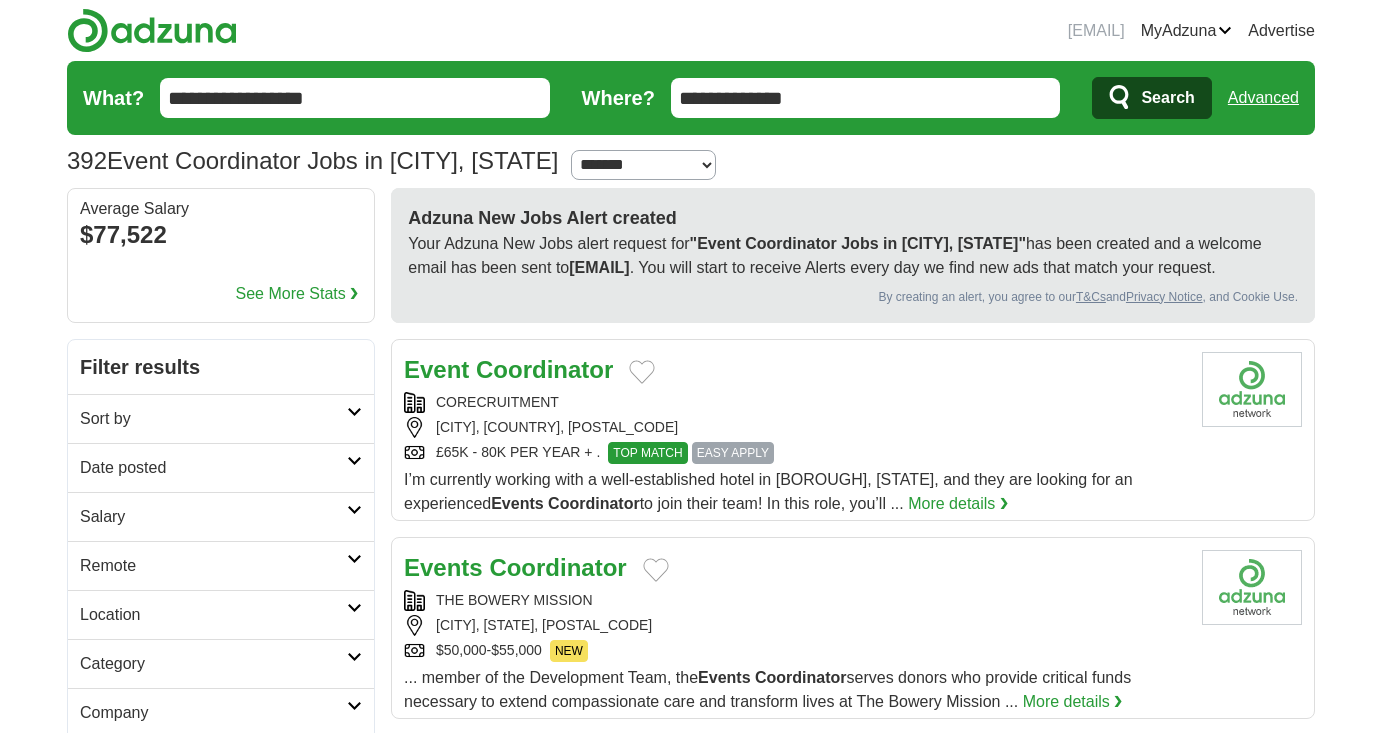 click on "**********" at bounding box center [355, 98] 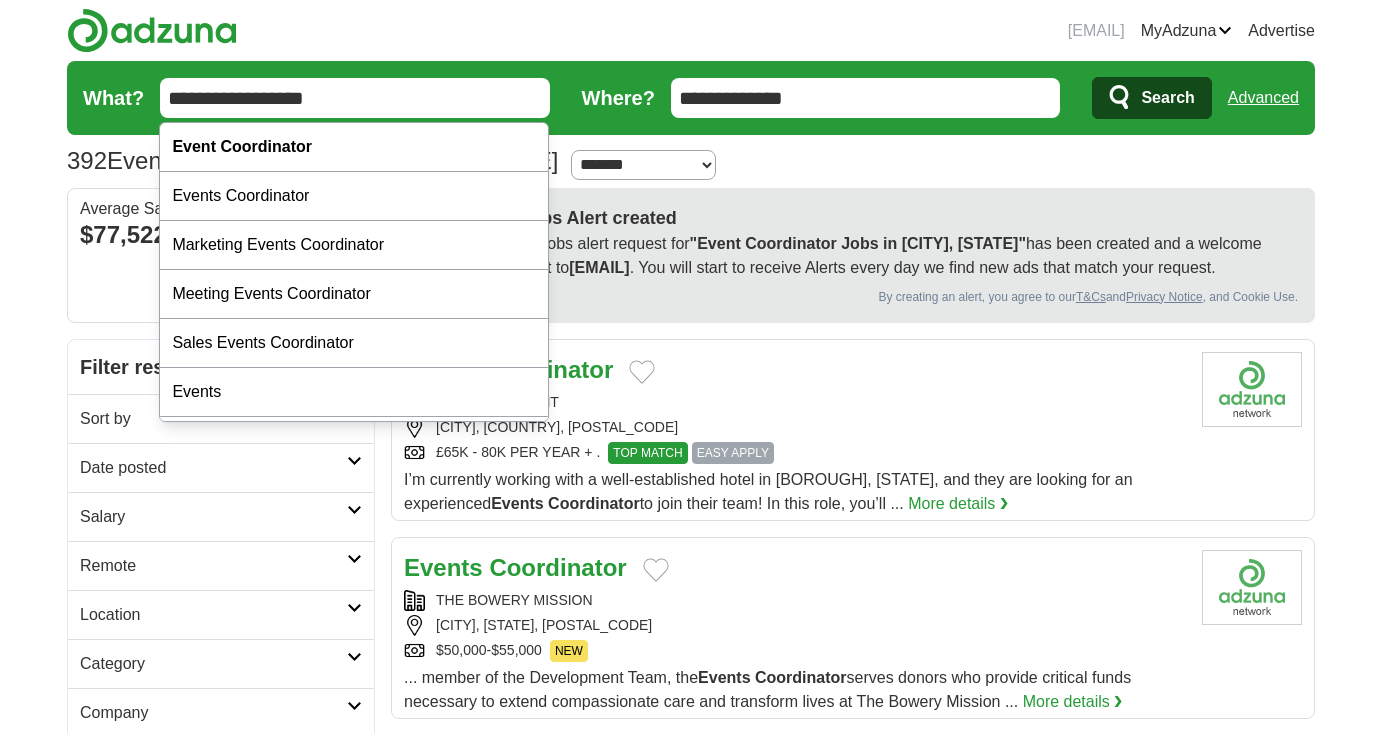 click on "**********" at bounding box center (355, 98) 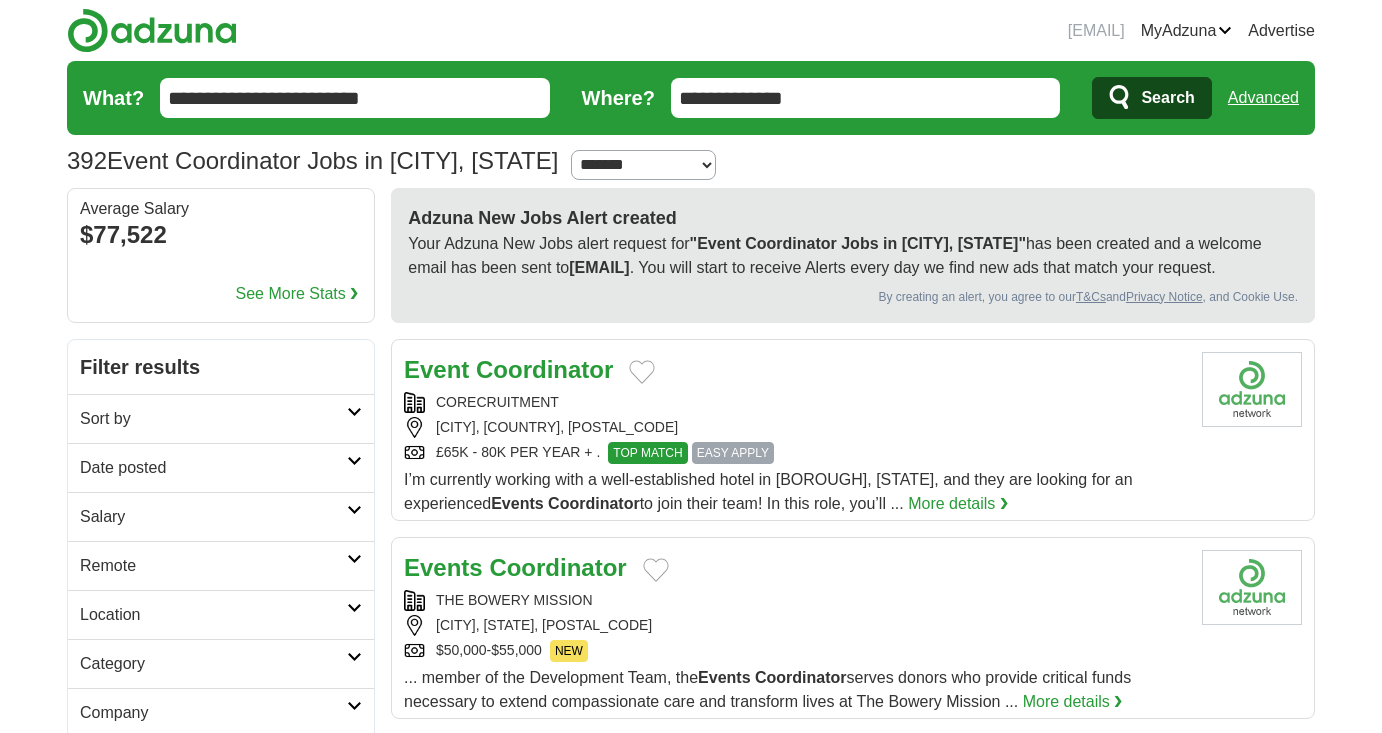 click on "**********" at bounding box center [355, 98] 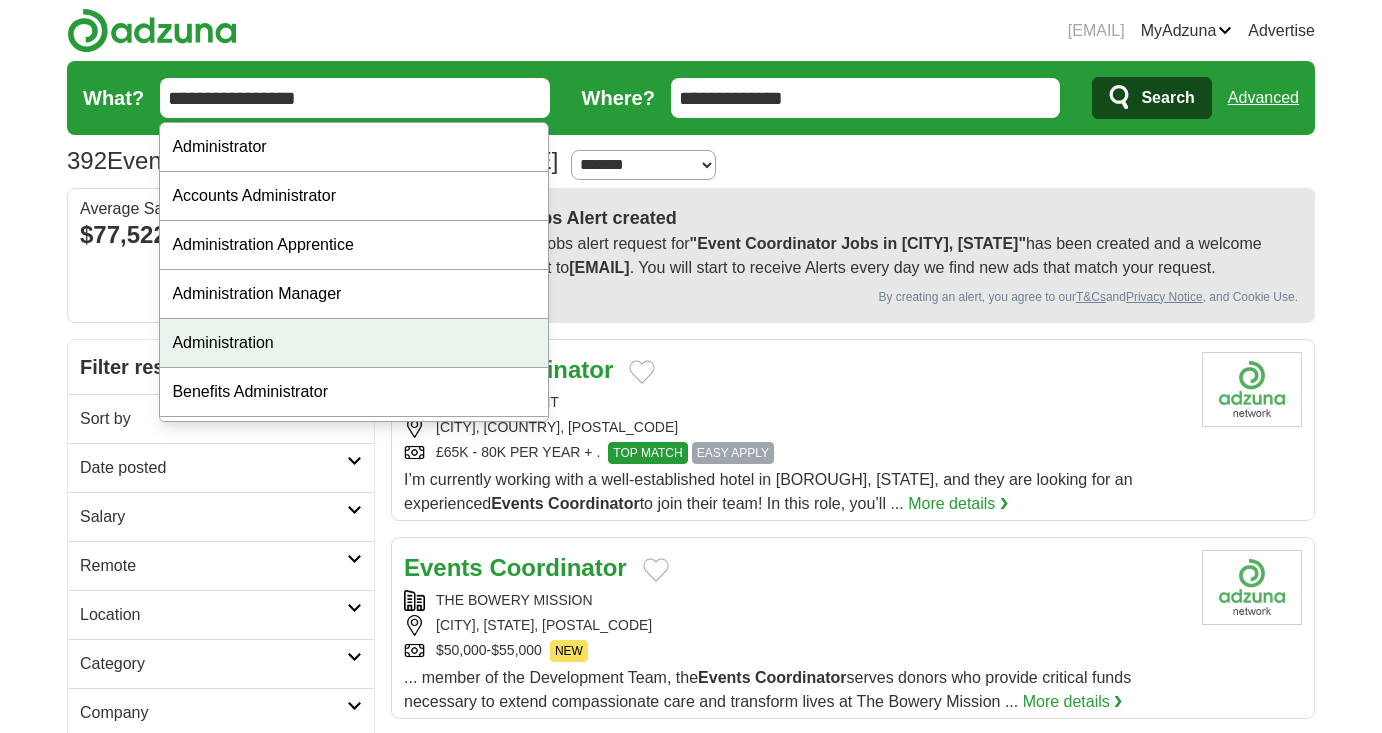 click on "Administration" at bounding box center (354, 343) 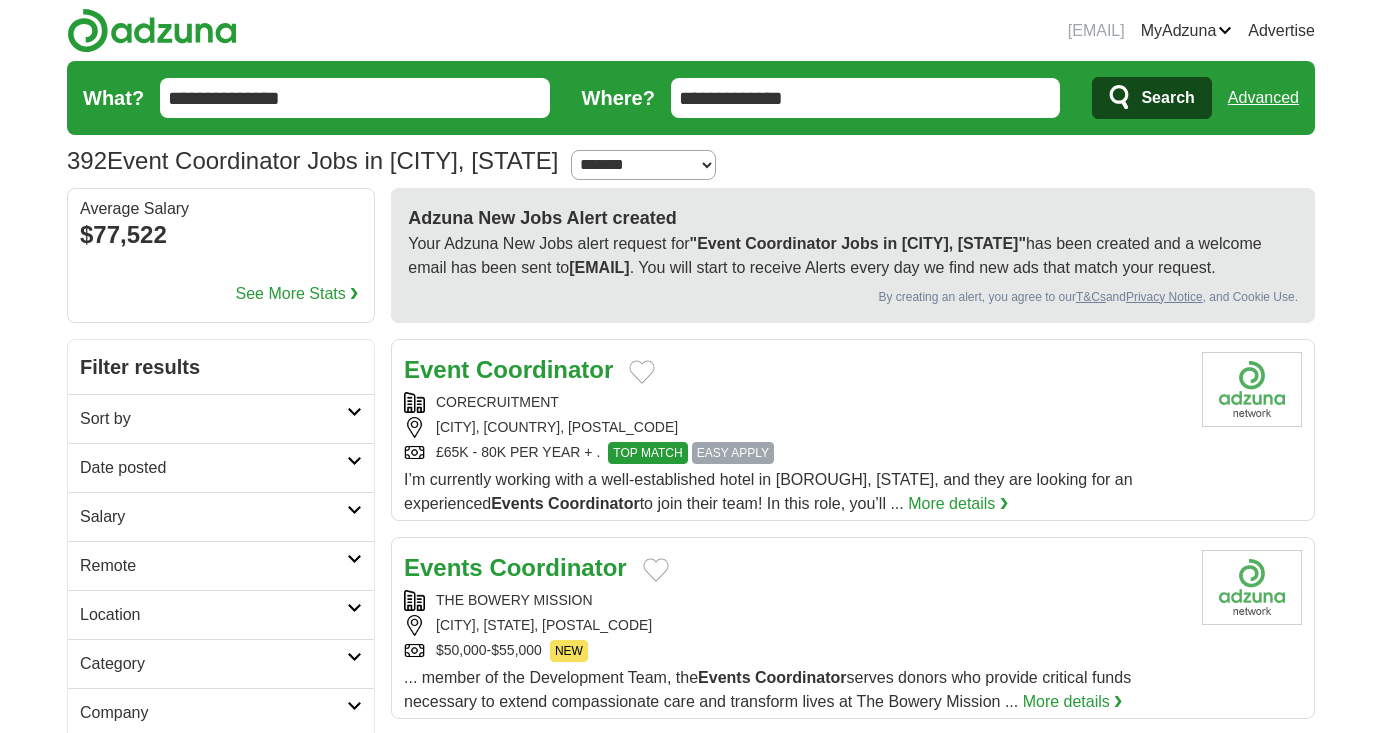 click on "**********" at bounding box center [355, 98] 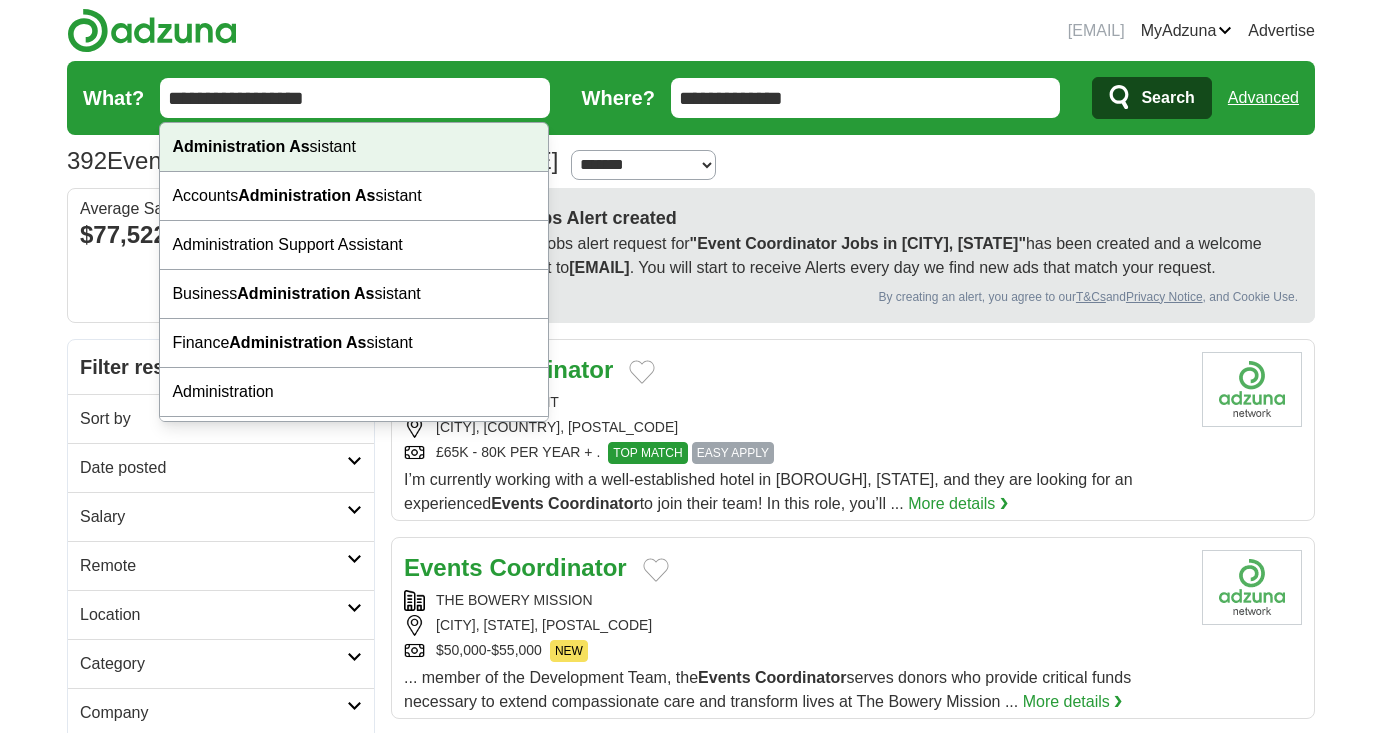 click on "Administration As sistant" at bounding box center [354, 147] 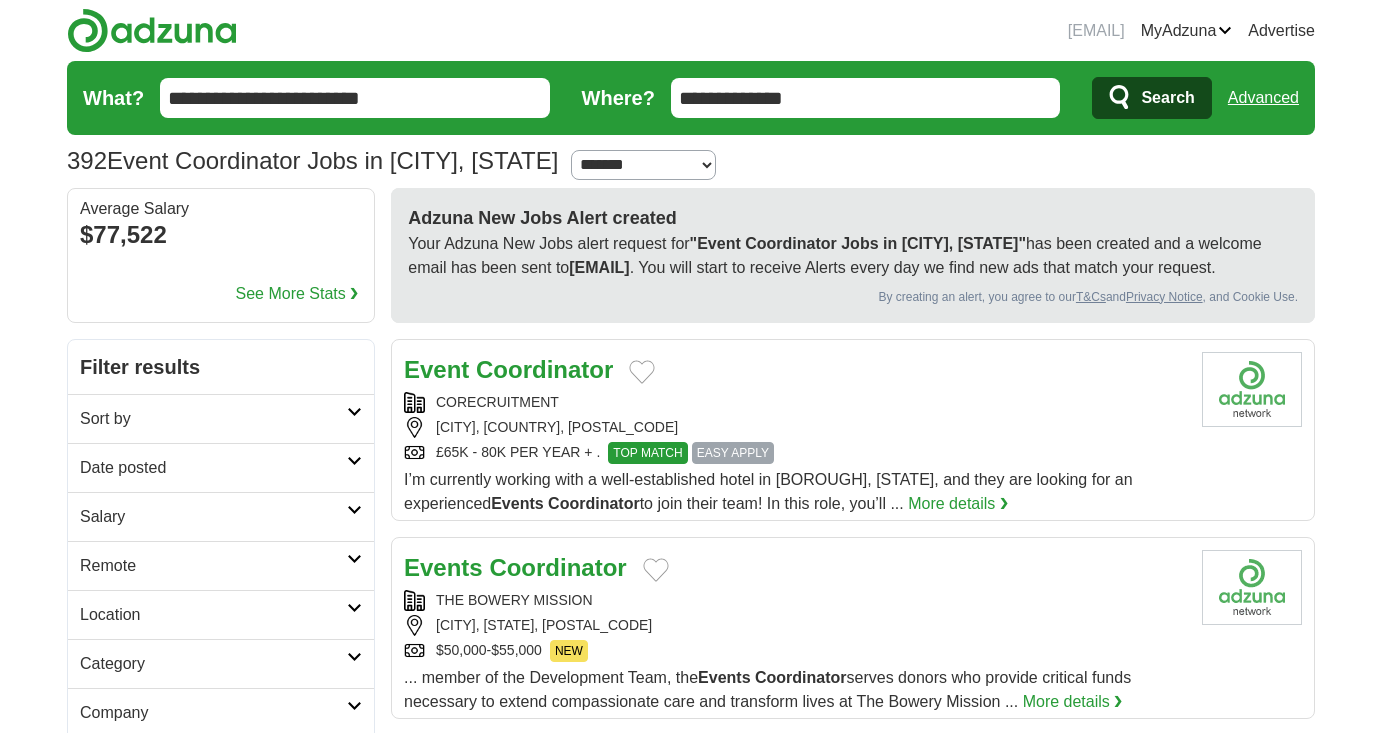 click on "**********" at bounding box center (355, 98) 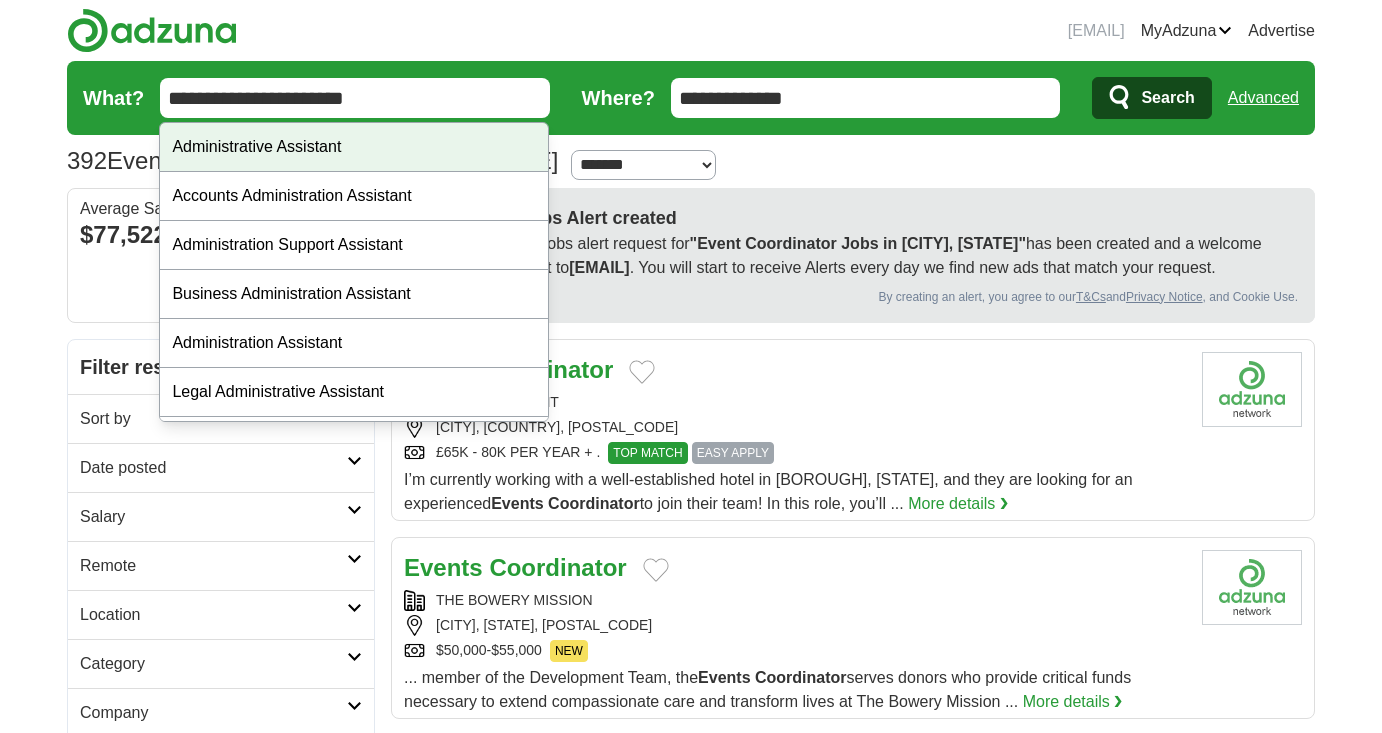 click on "Administrative Assistant" at bounding box center (354, 147) 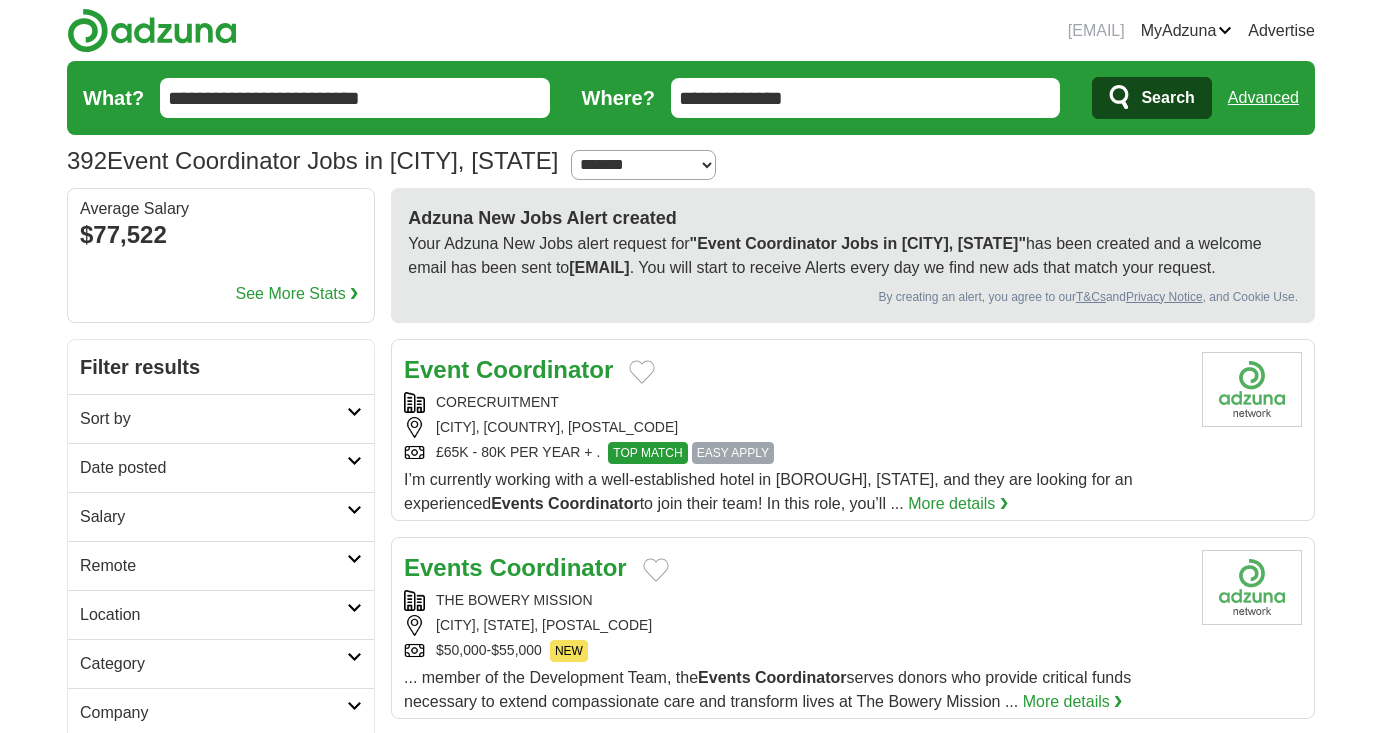 click on "**********" at bounding box center [866, 98] 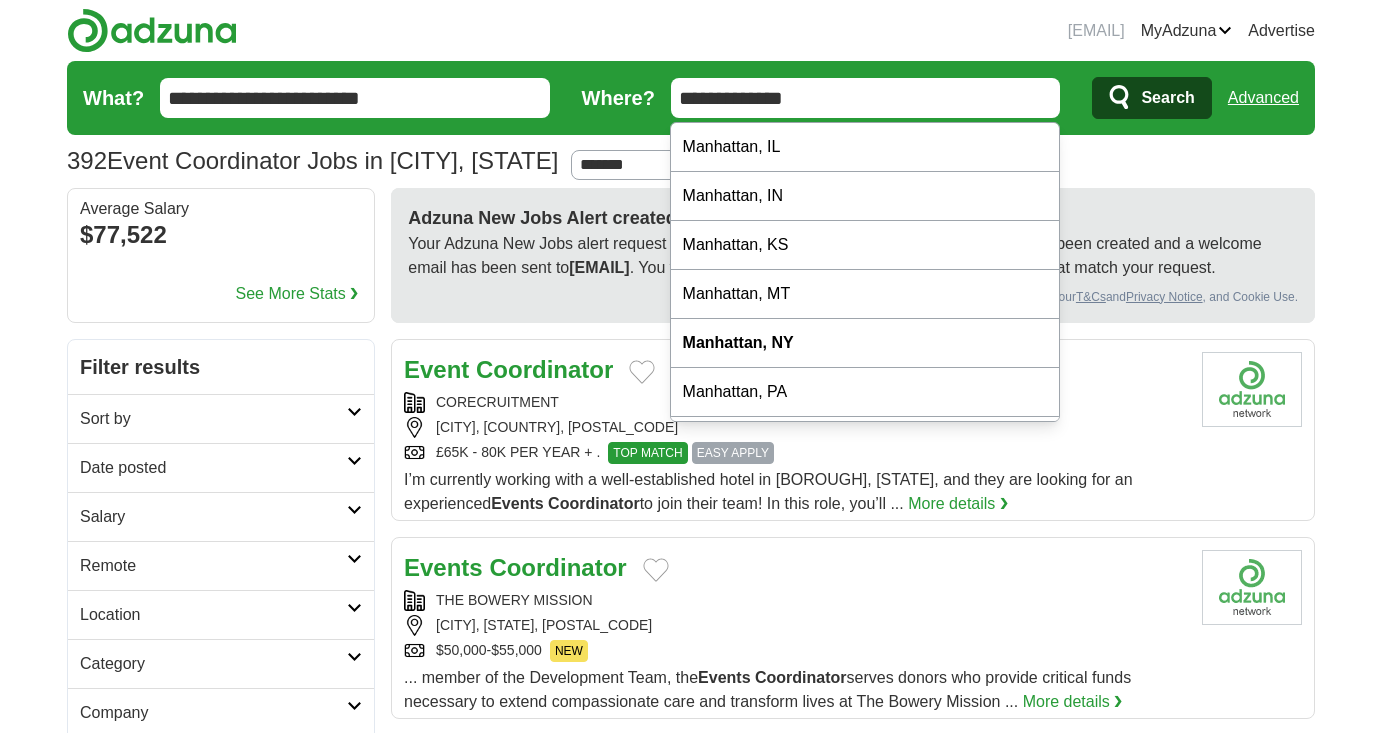 click on "Search" at bounding box center (1167, 98) 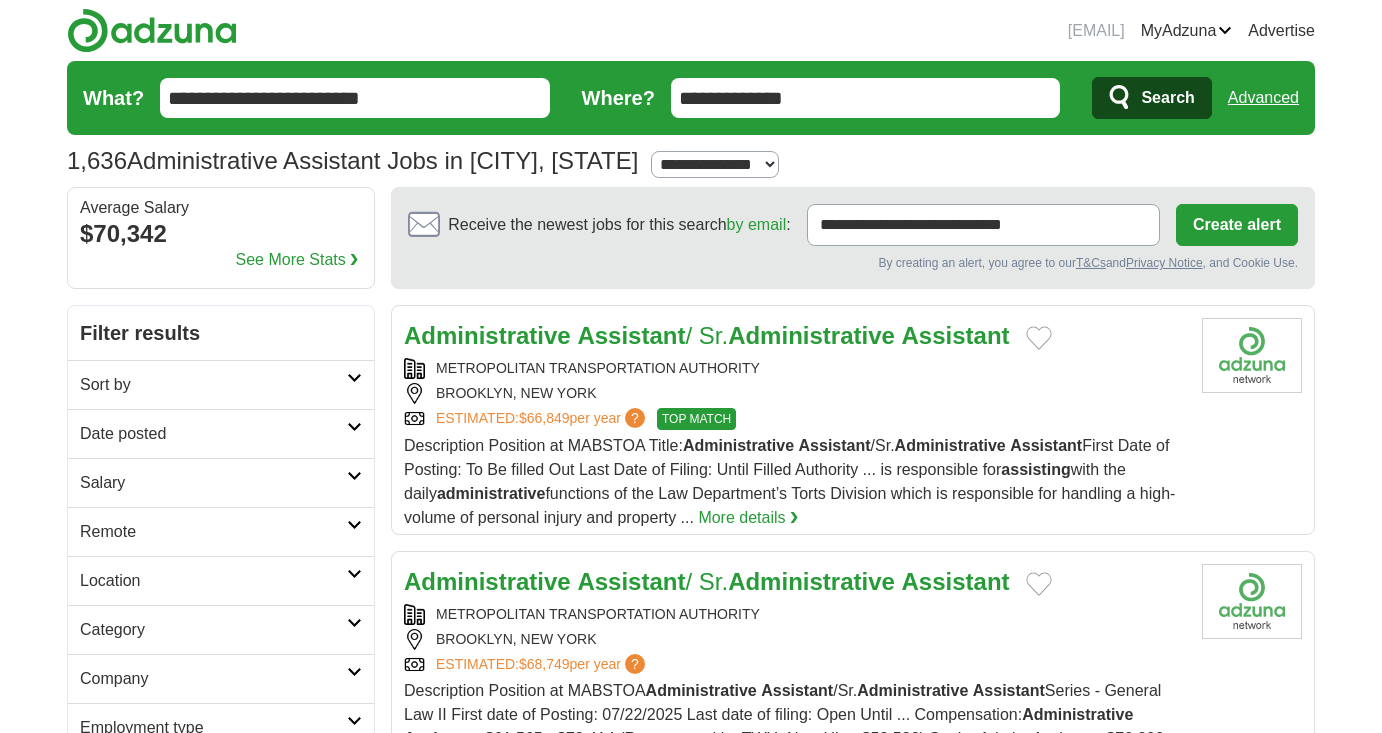 click on "**********" at bounding box center [715, 164] 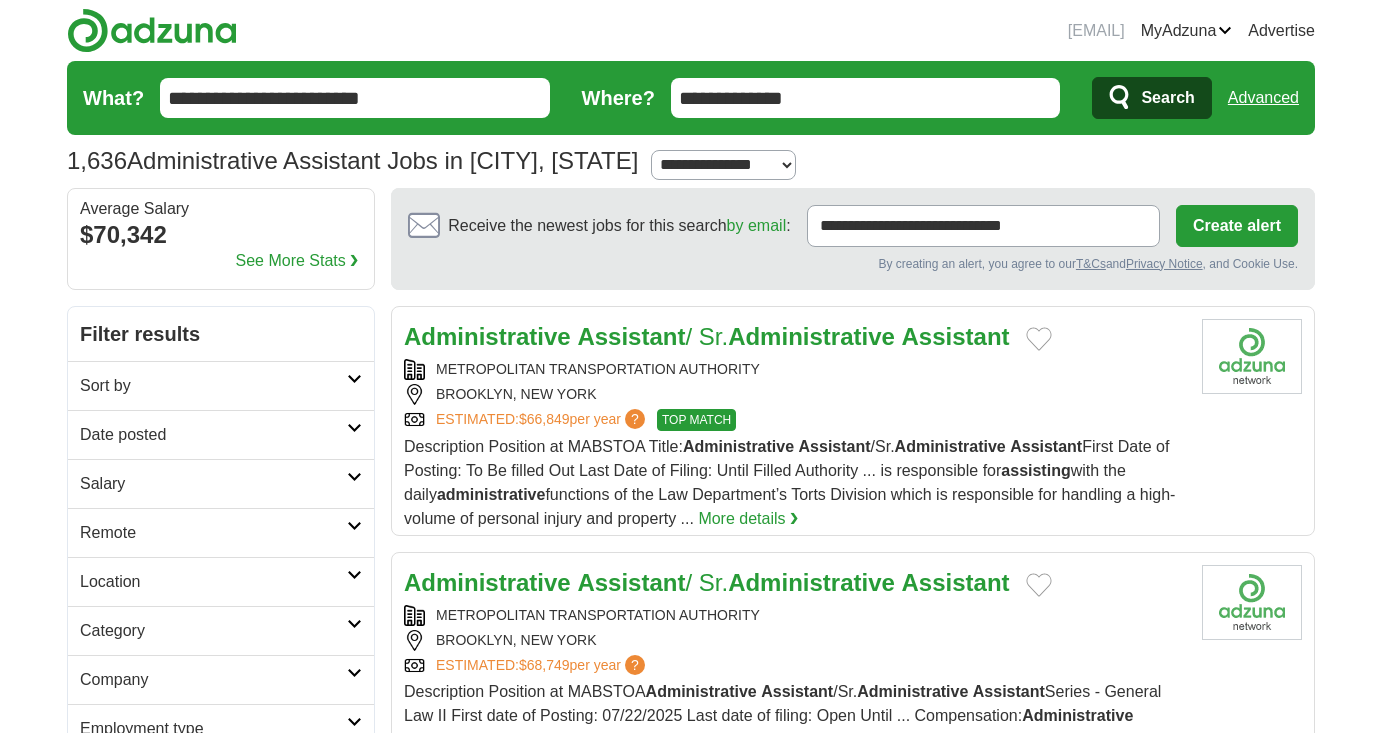 scroll, scrollTop: 0, scrollLeft: 0, axis: both 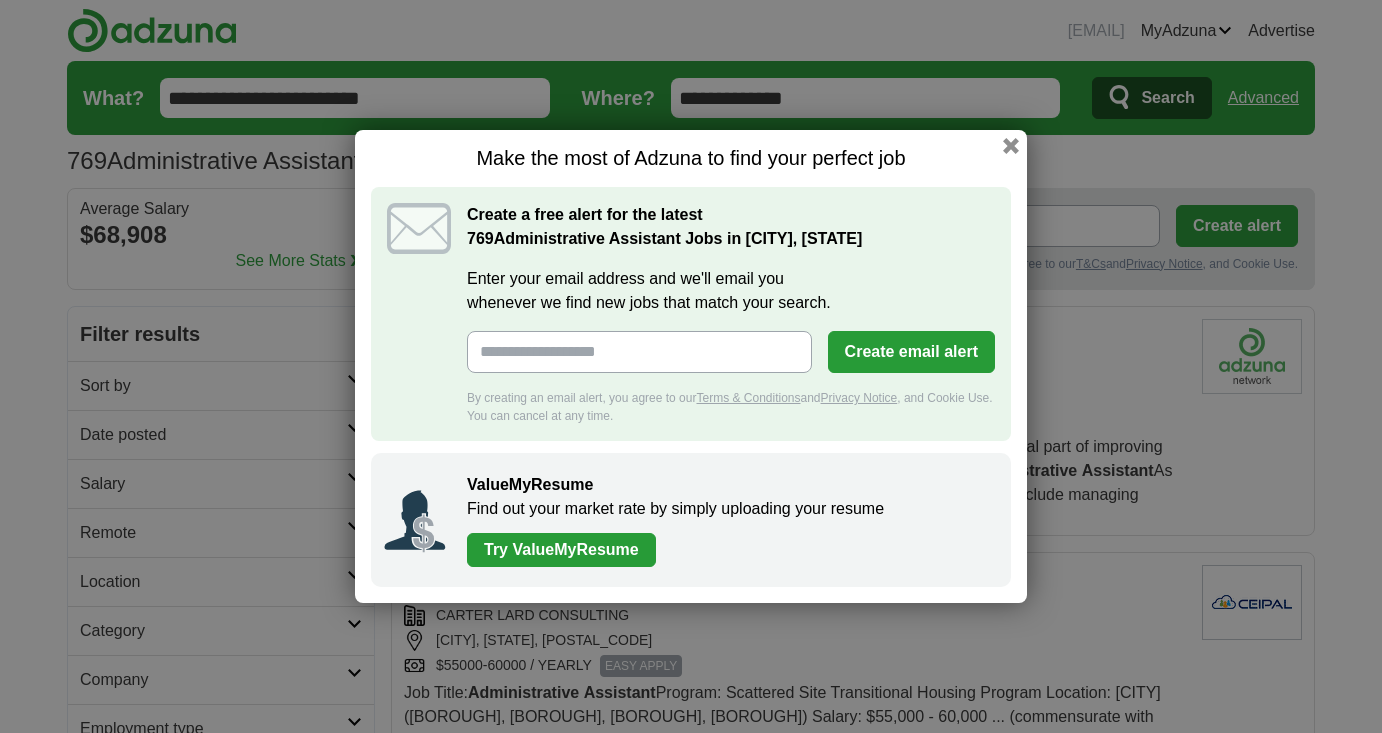 click on "Enter your email address and we'll email you whenever we find new jobs that match your search." at bounding box center [639, 352] 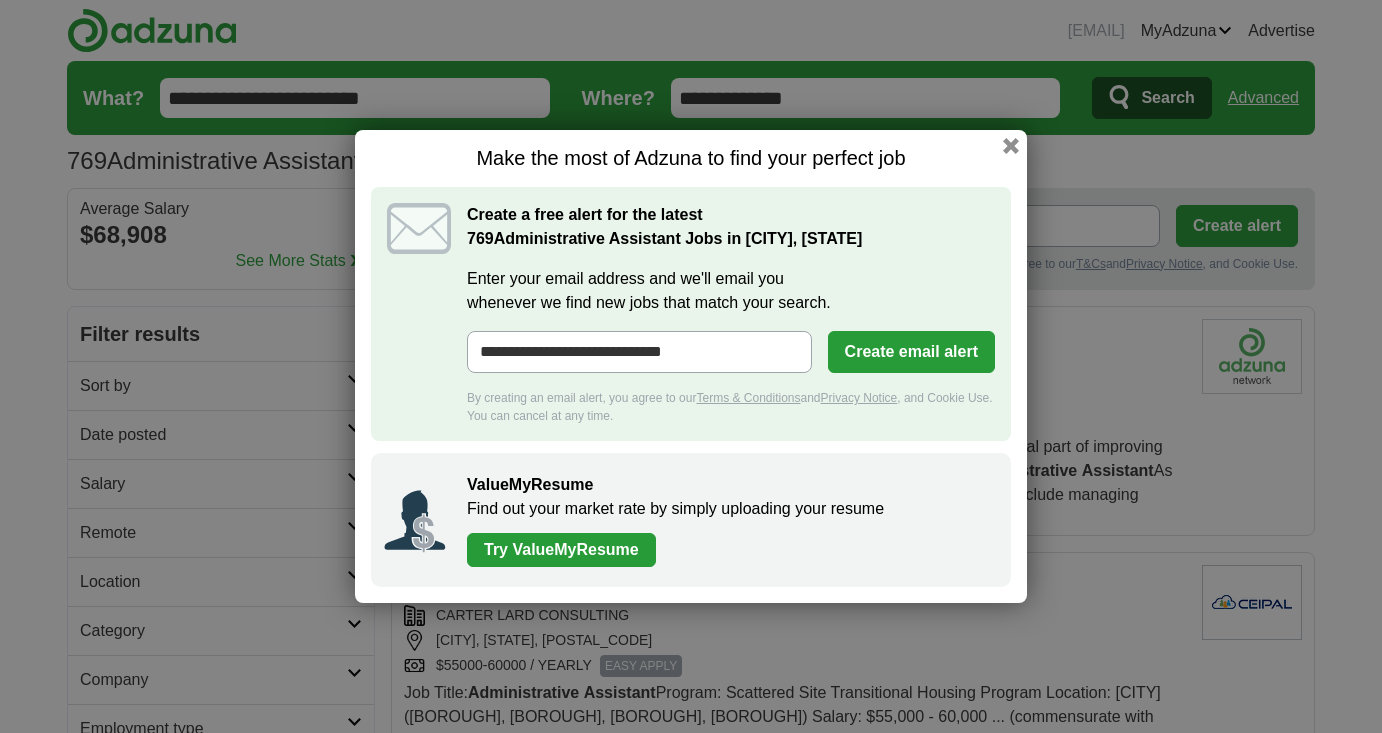 click on "Create email alert" at bounding box center [911, 352] 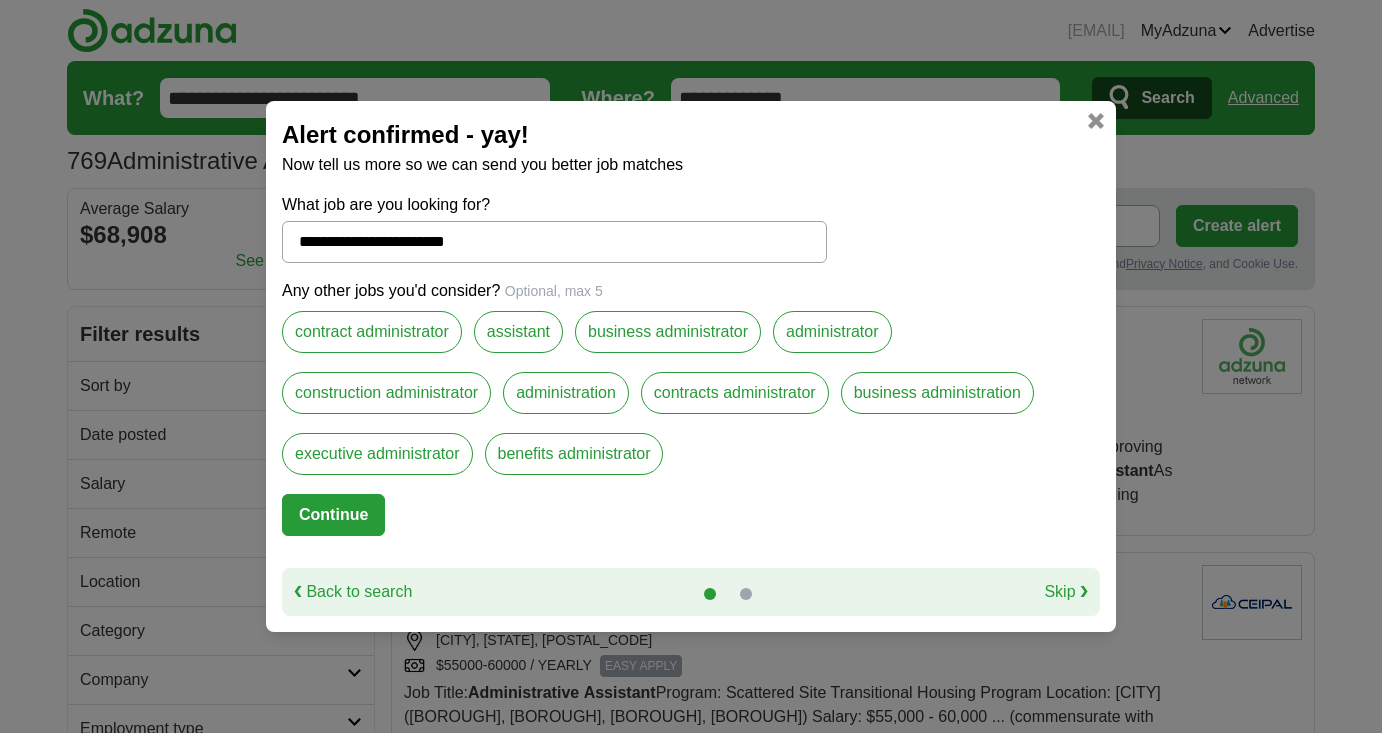 click on "Continue" at bounding box center [333, 515] 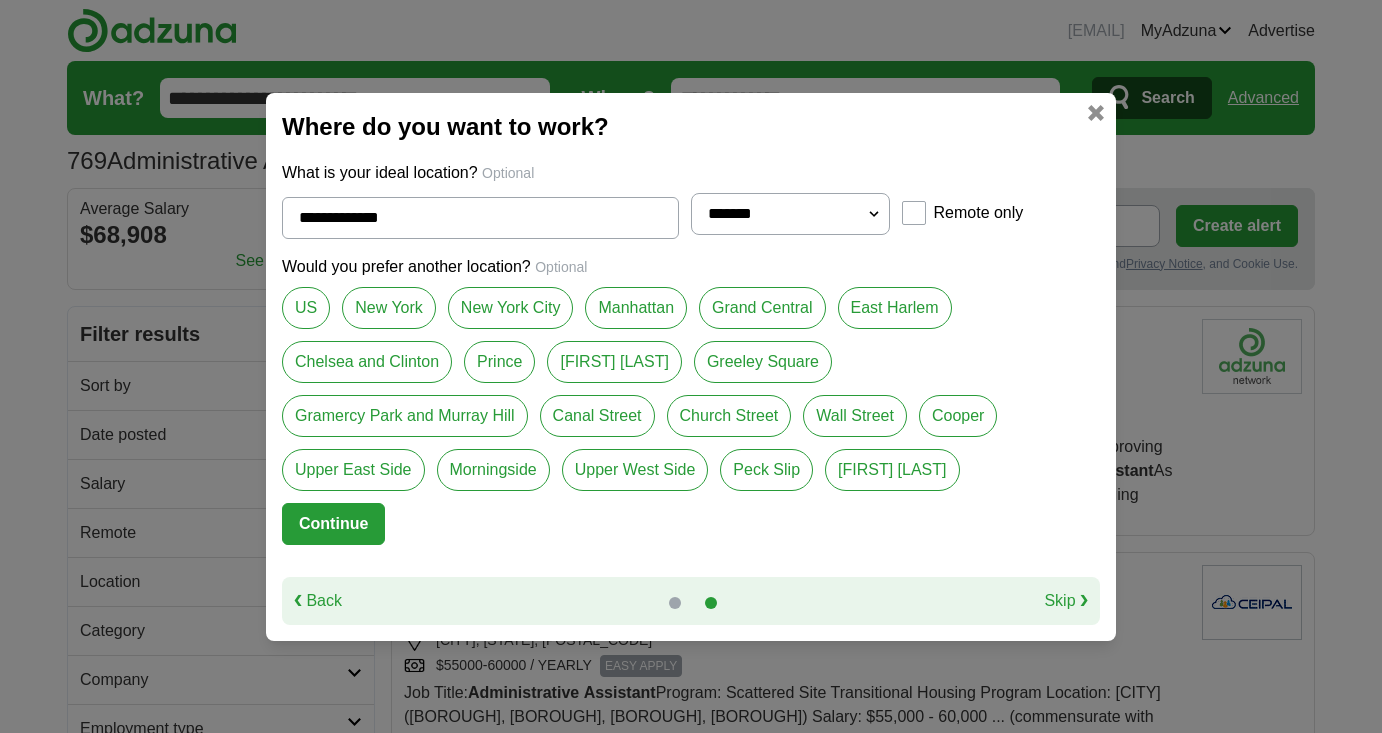 click on "New York City" at bounding box center [511, 308] 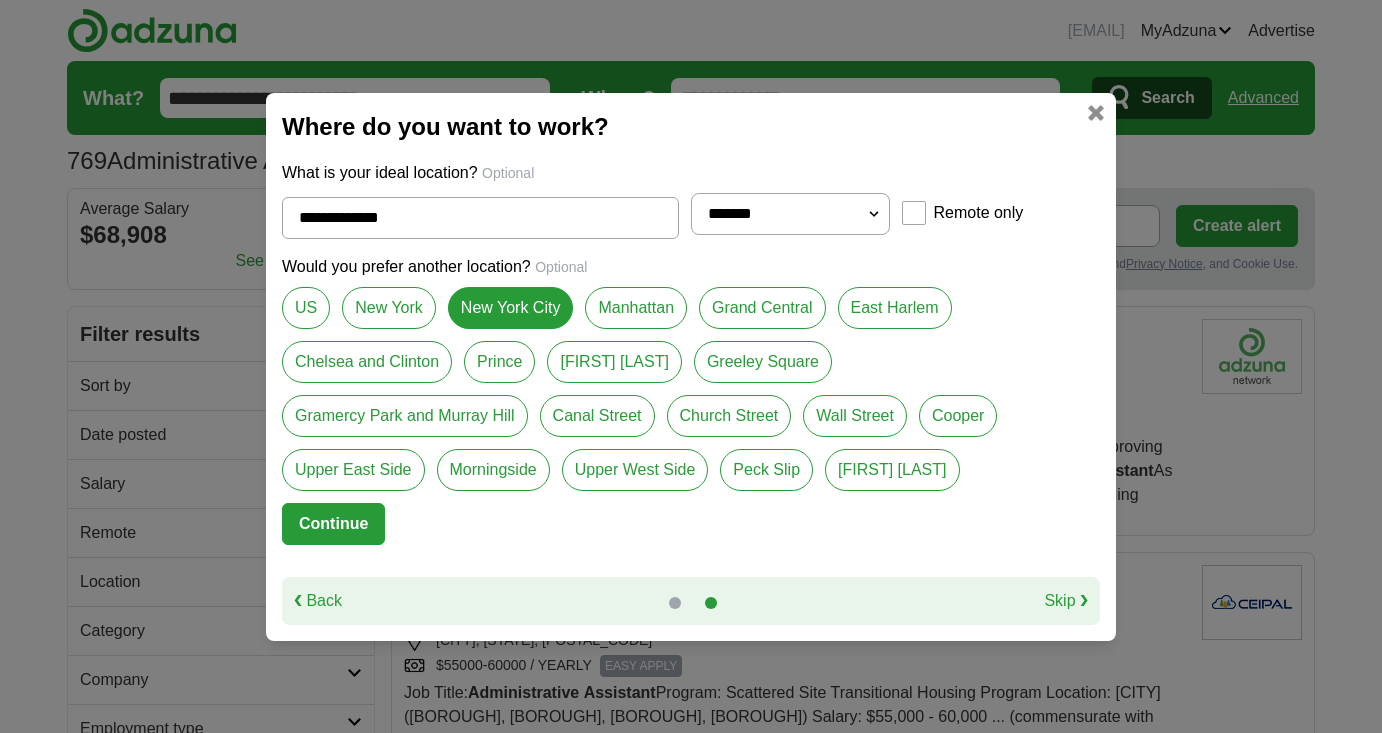 click on "Continue" at bounding box center (333, 524) 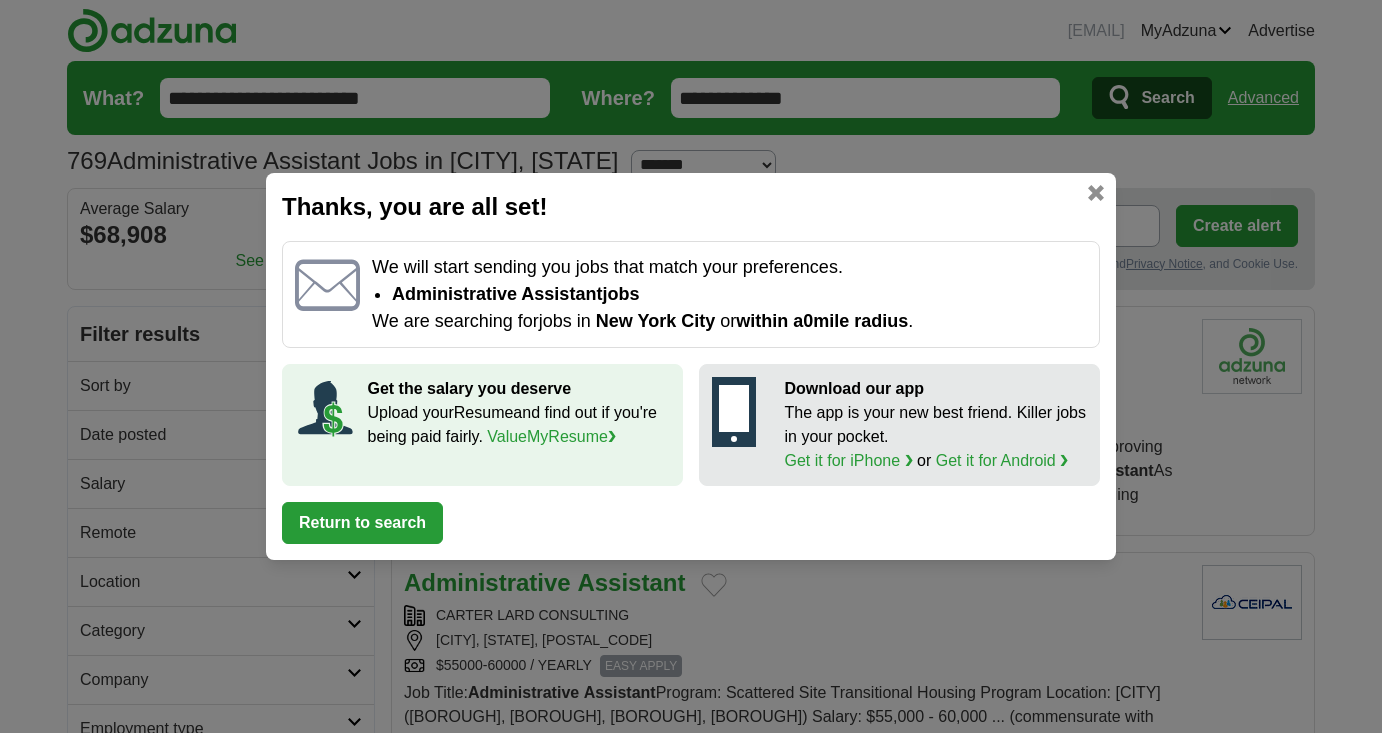 click on "Return to search" at bounding box center (362, 523) 